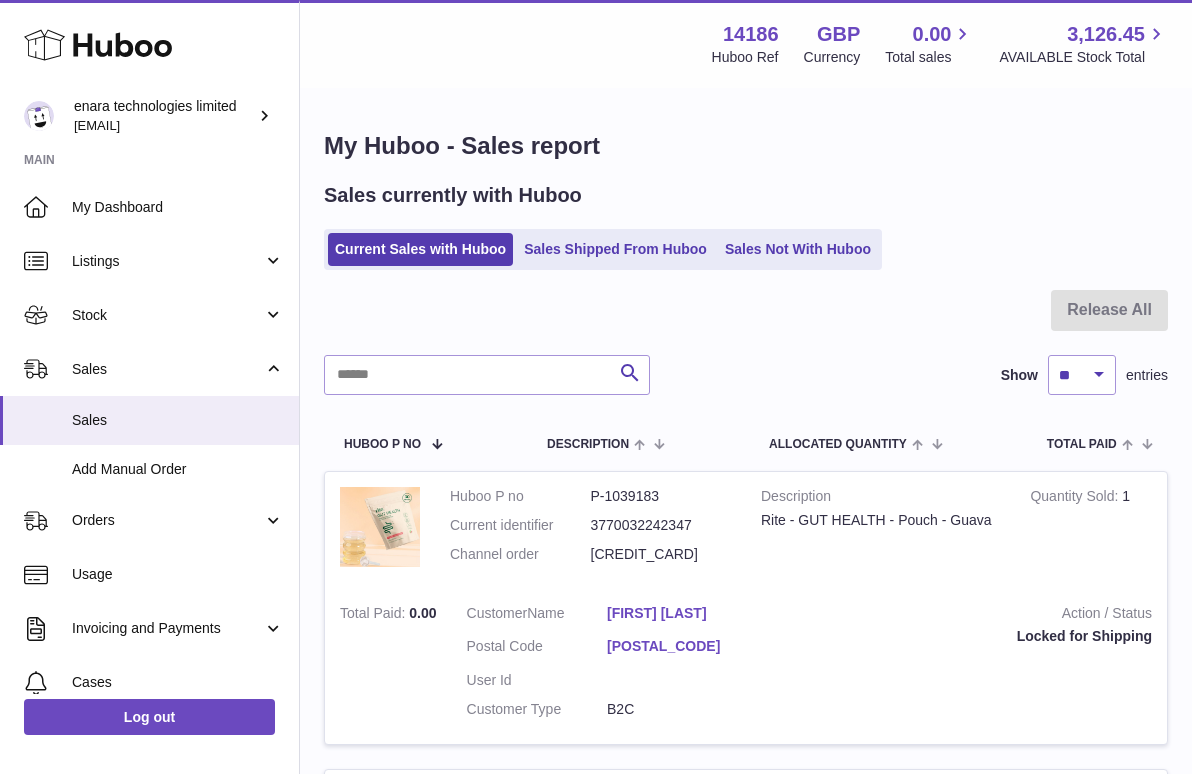 scroll, scrollTop: 0, scrollLeft: 0, axis: both 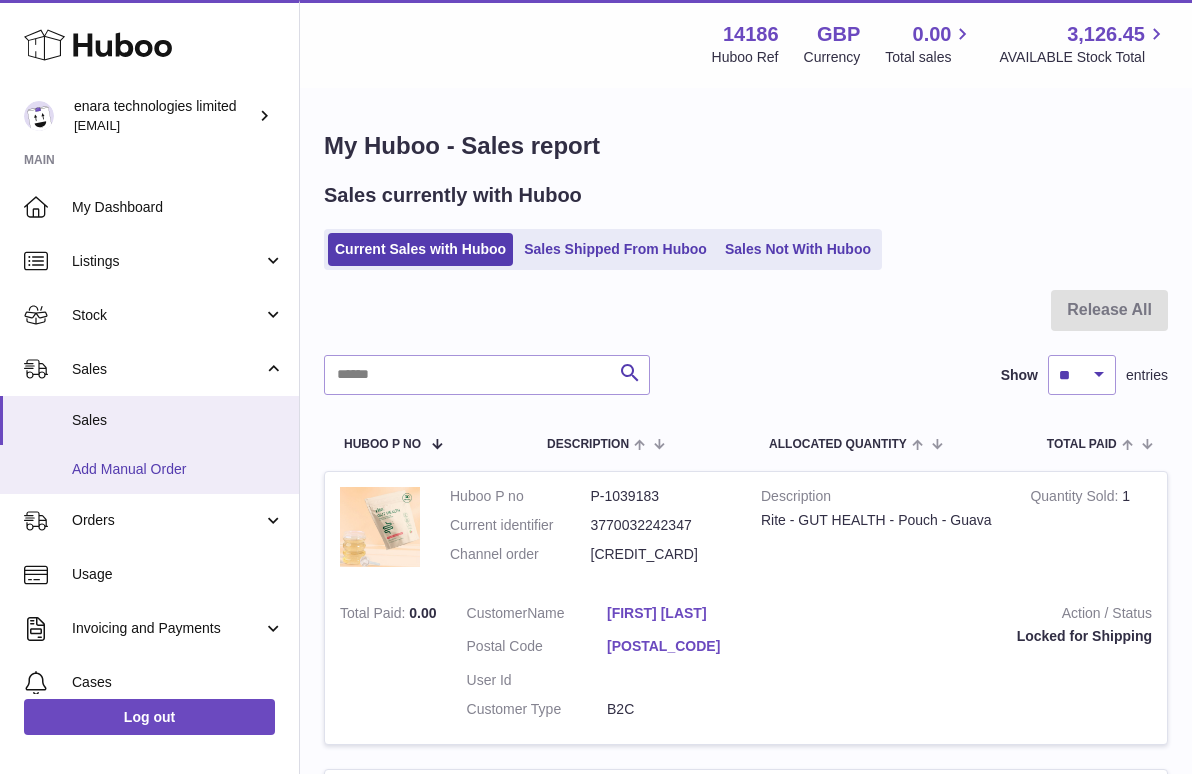 click on "Add Manual Order" at bounding box center [178, 469] 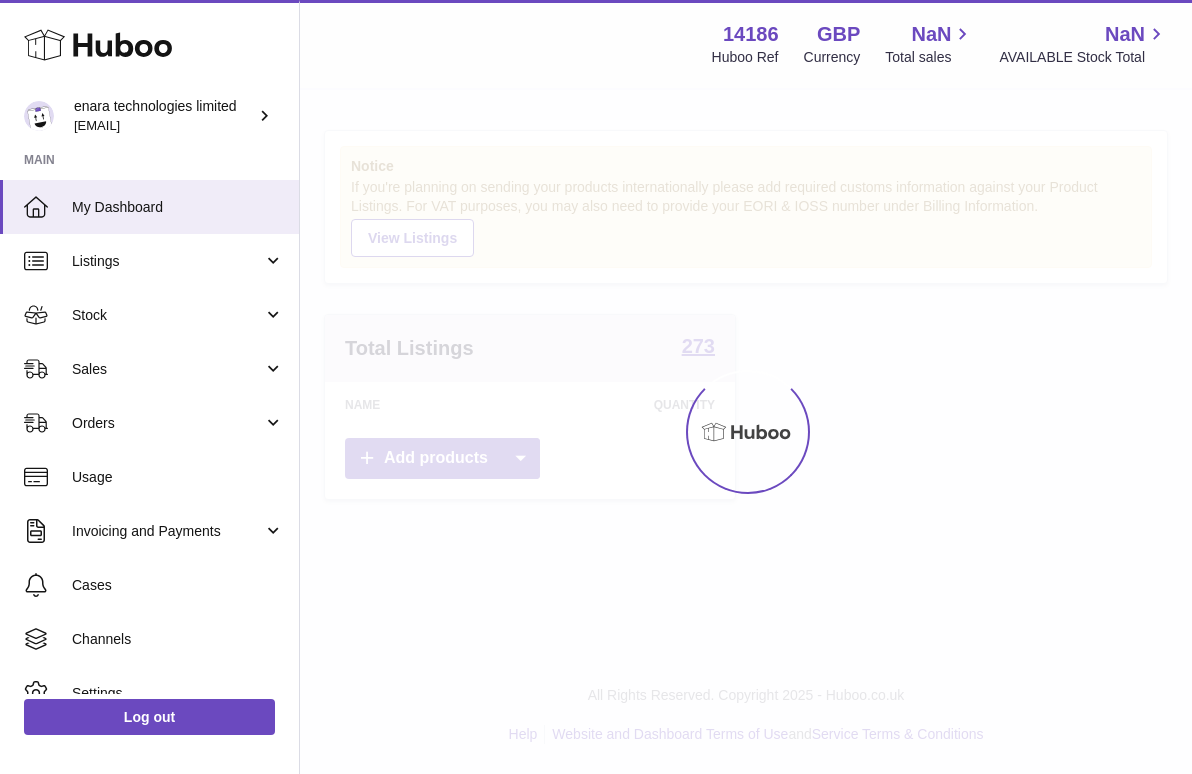 scroll, scrollTop: 0, scrollLeft: 0, axis: both 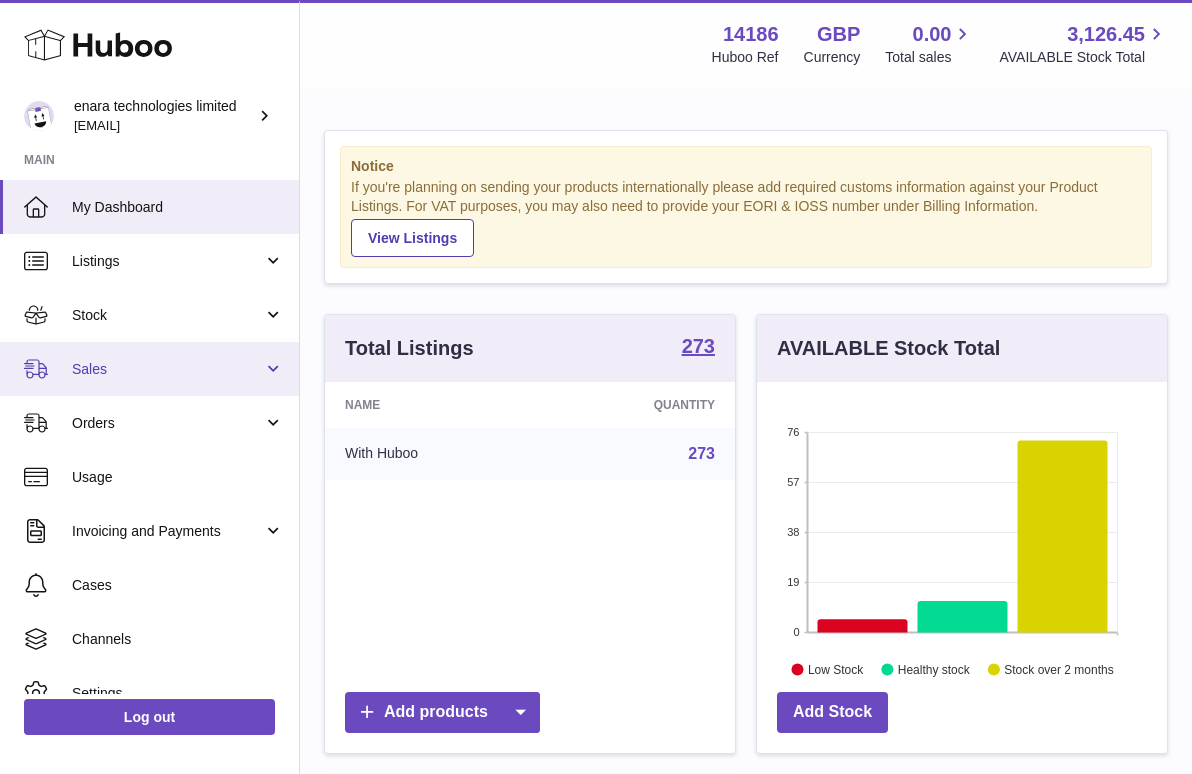 click on "Sales" at bounding box center [149, 369] 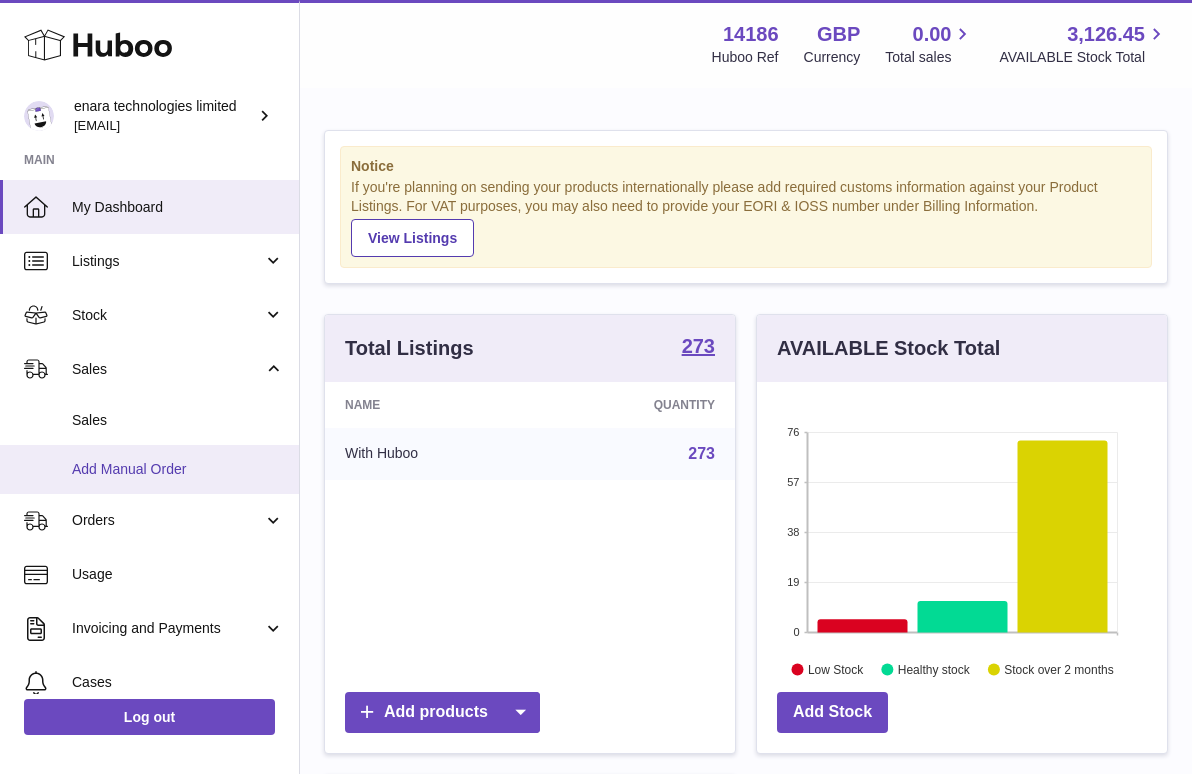 click on "Add Manual Order" at bounding box center [178, 469] 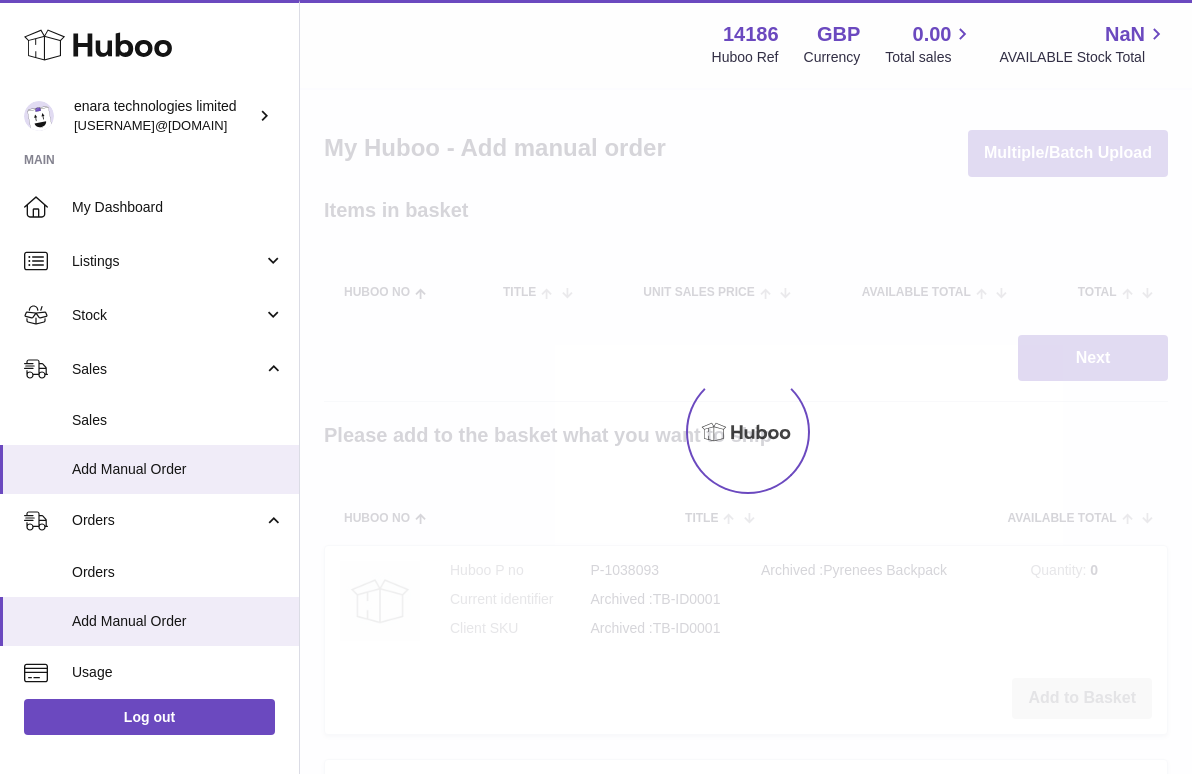 scroll, scrollTop: 0, scrollLeft: 0, axis: both 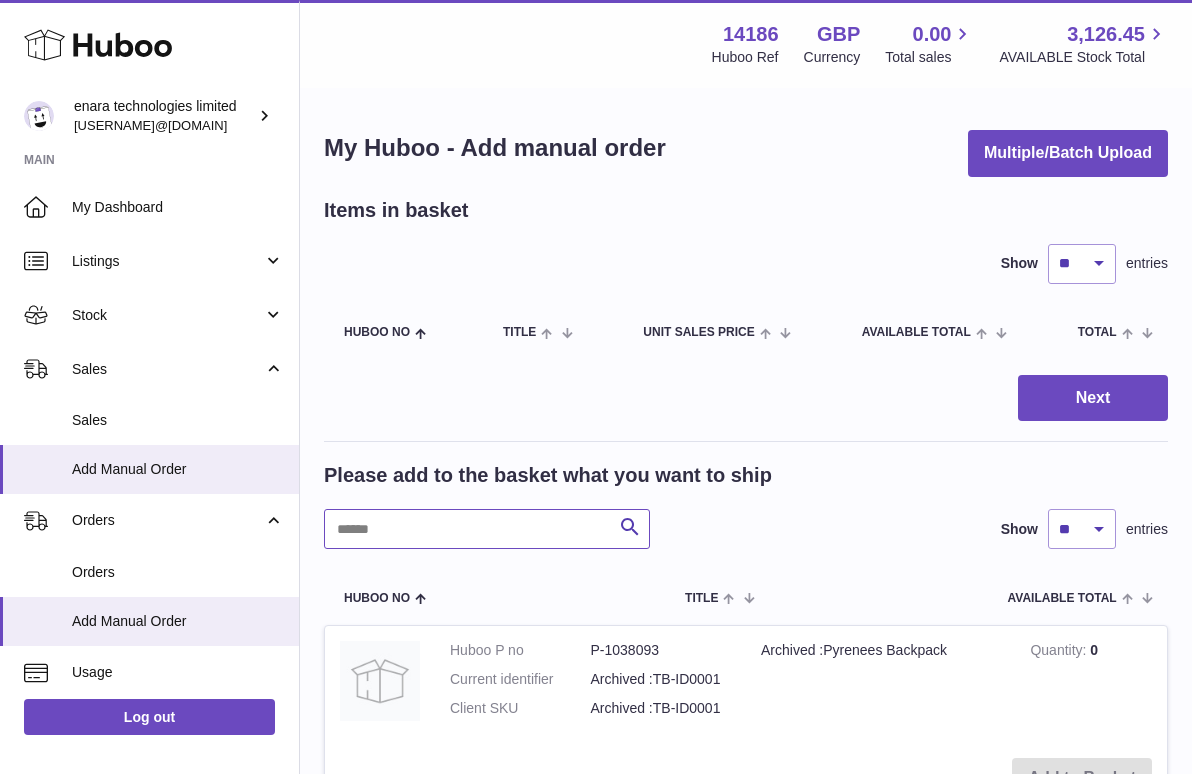 click at bounding box center [487, 529] 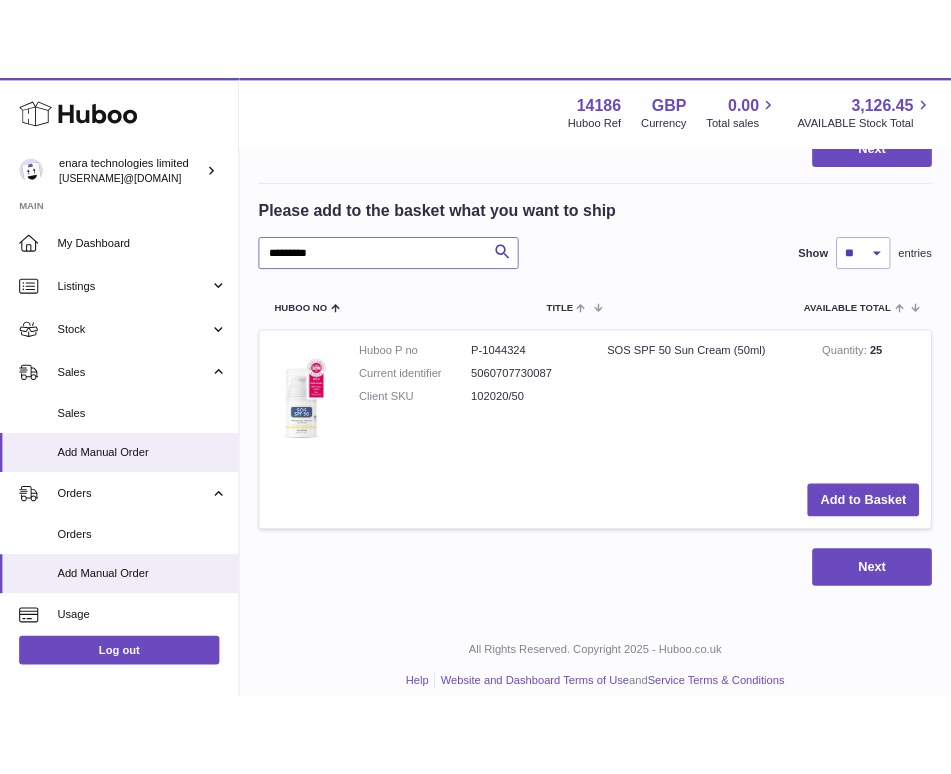 scroll, scrollTop: 311, scrollLeft: 0, axis: vertical 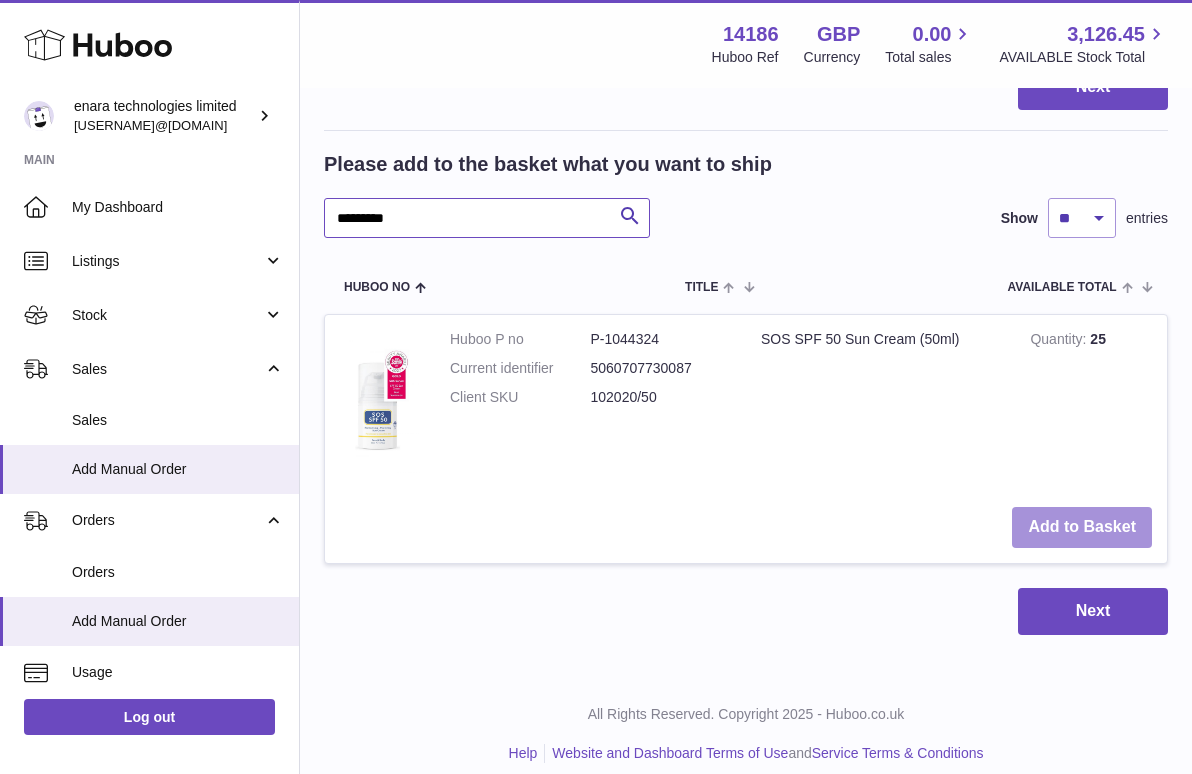 type on "*********" 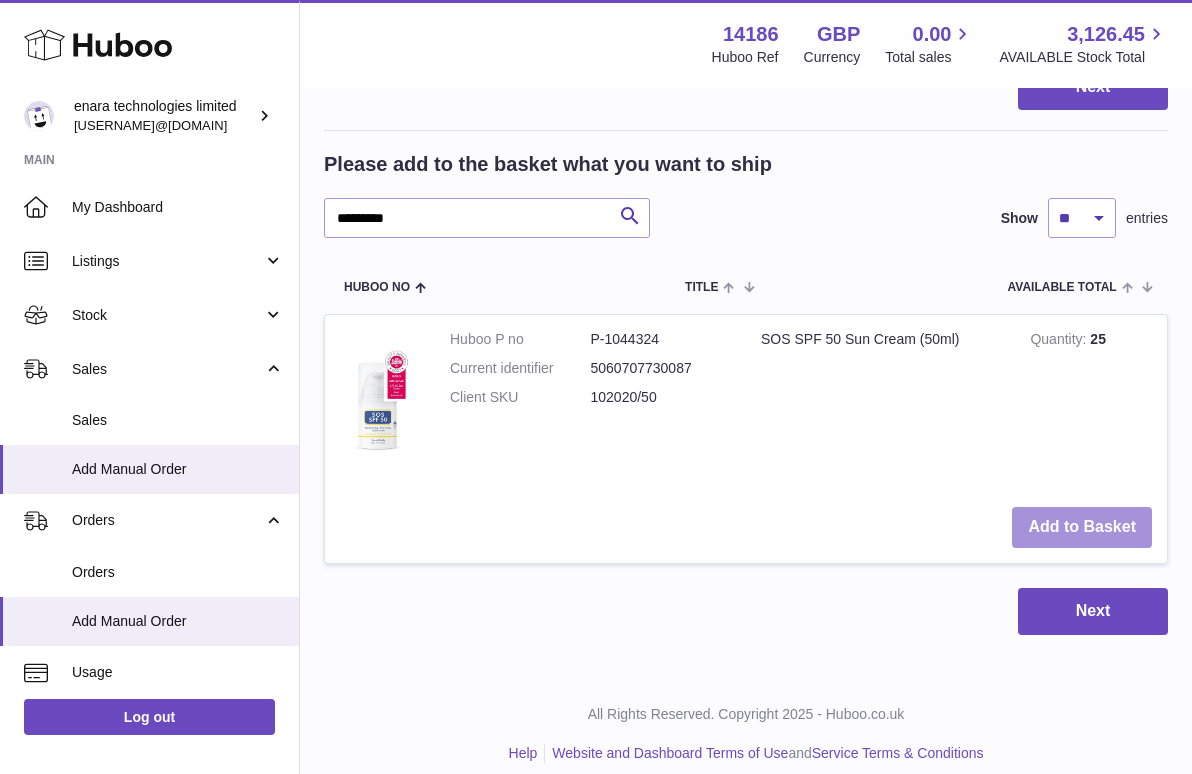 click on "Add to Basket" at bounding box center [1082, 527] 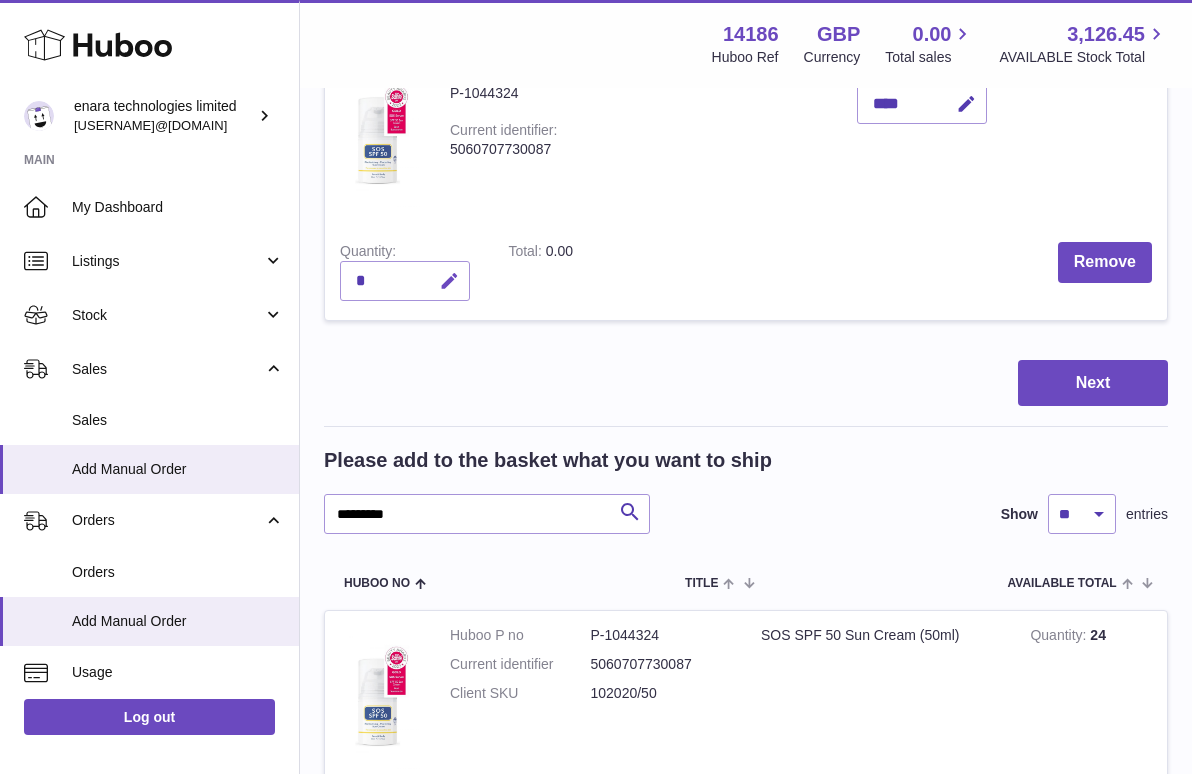 click at bounding box center [449, 281] 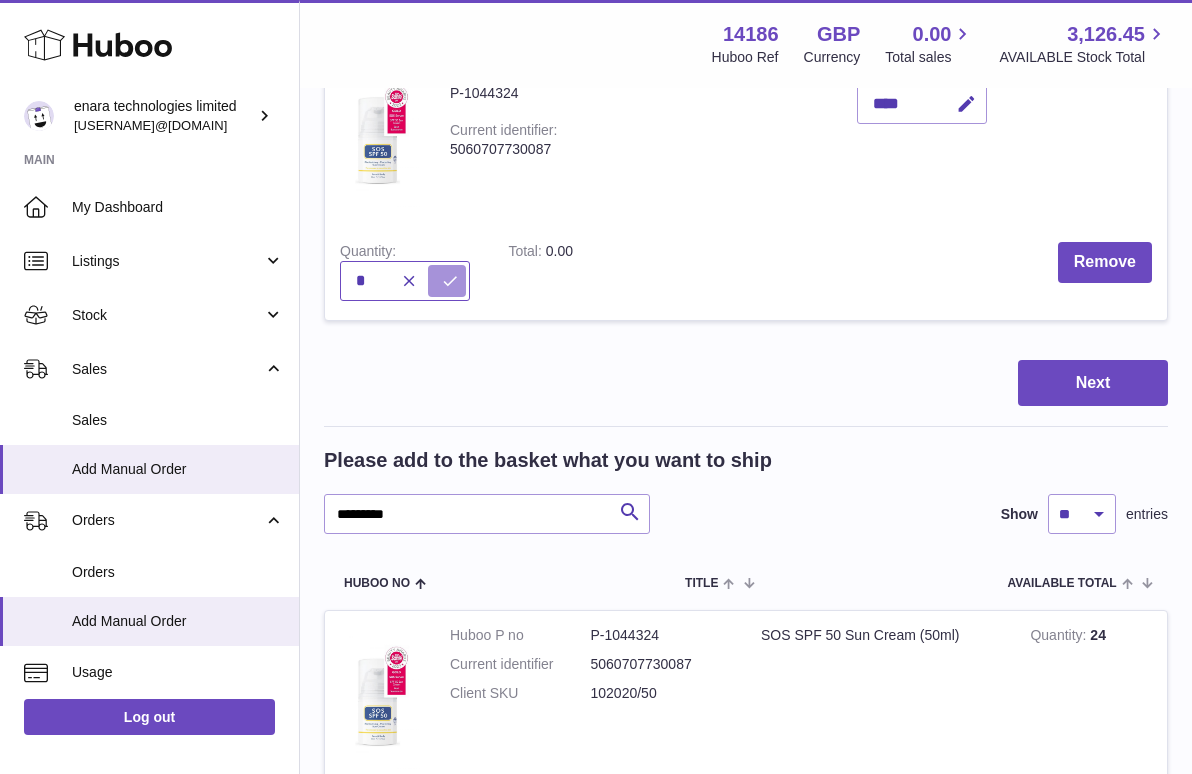 type on "*" 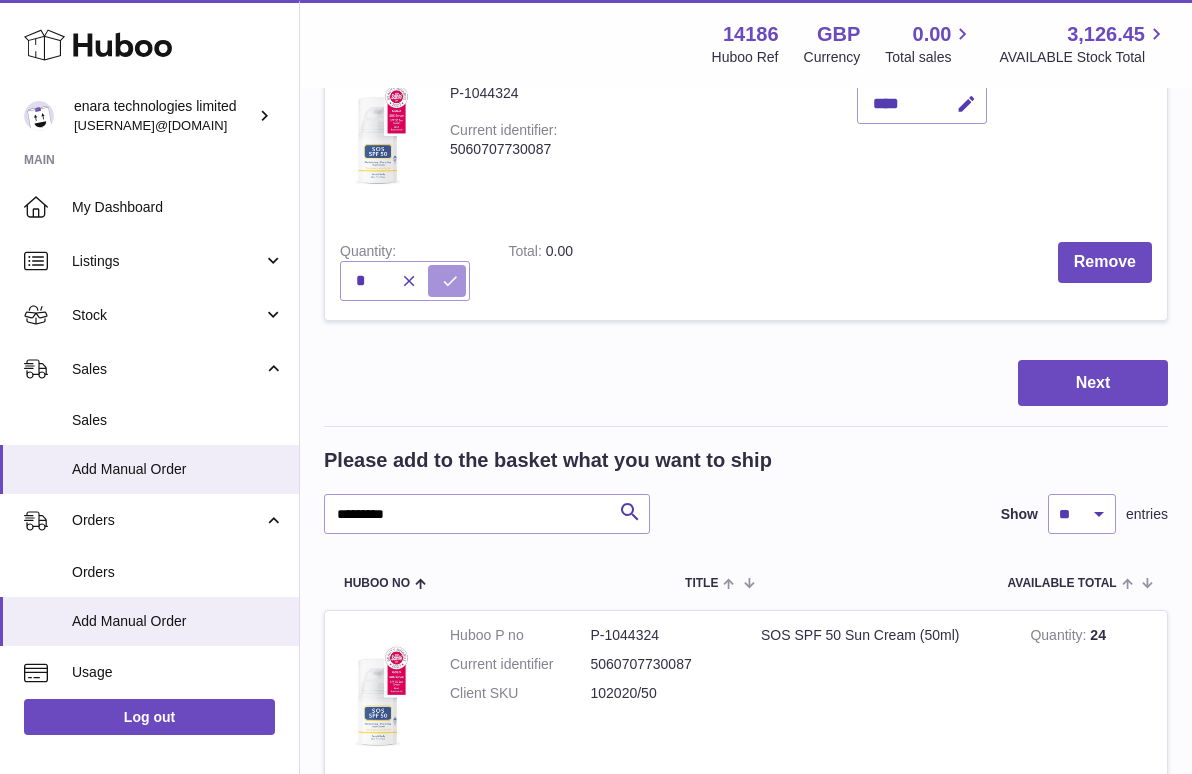 click at bounding box center [450, 281] 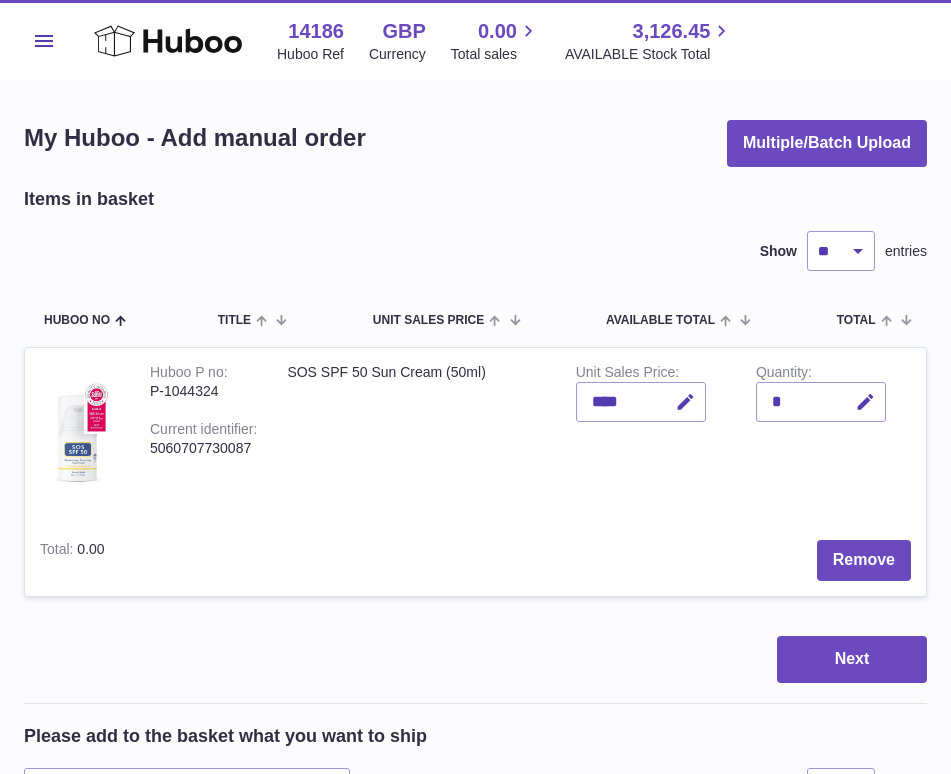 scroll, scrollTop: 0, scrollLeft: 0, axis: both 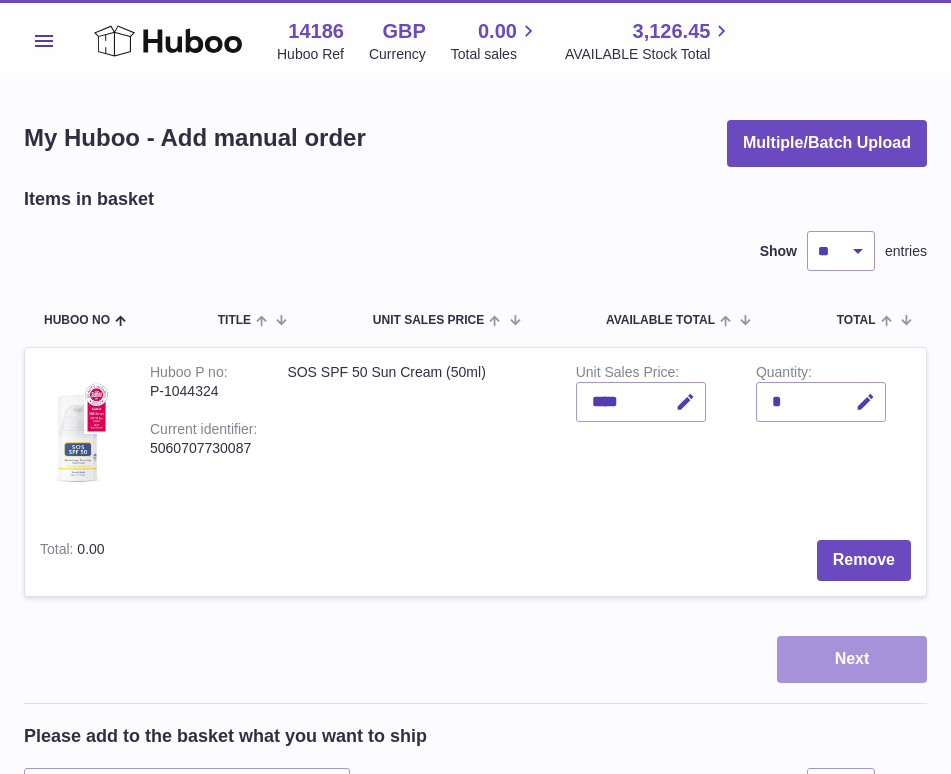 click on "Next" at bounding box center [852, 659] 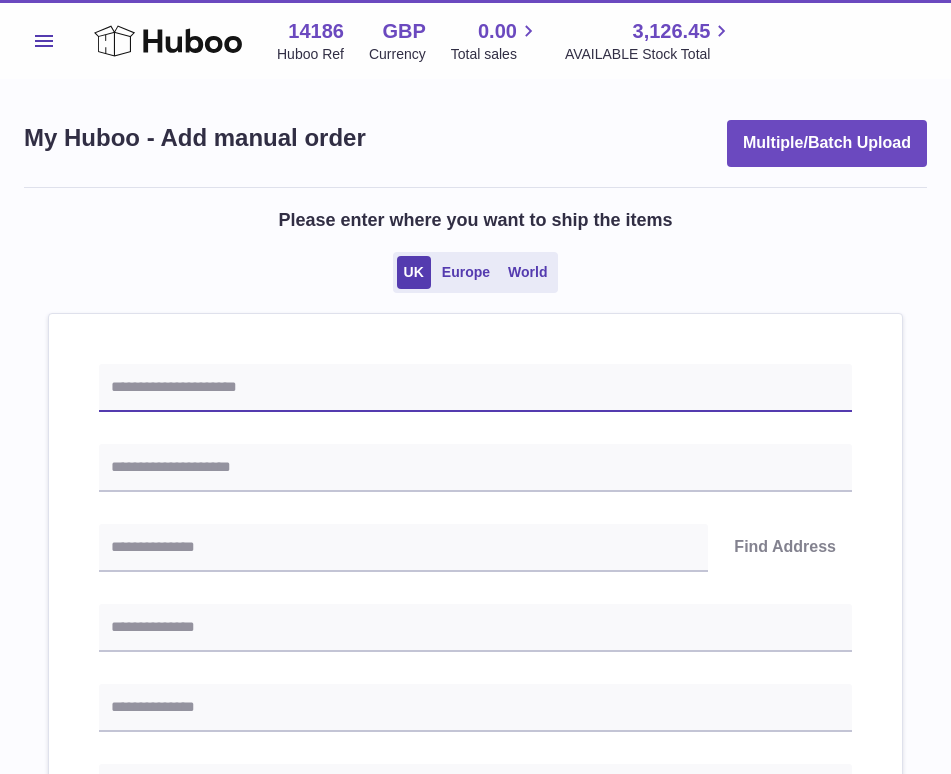 click at bounding box center [475, 388] 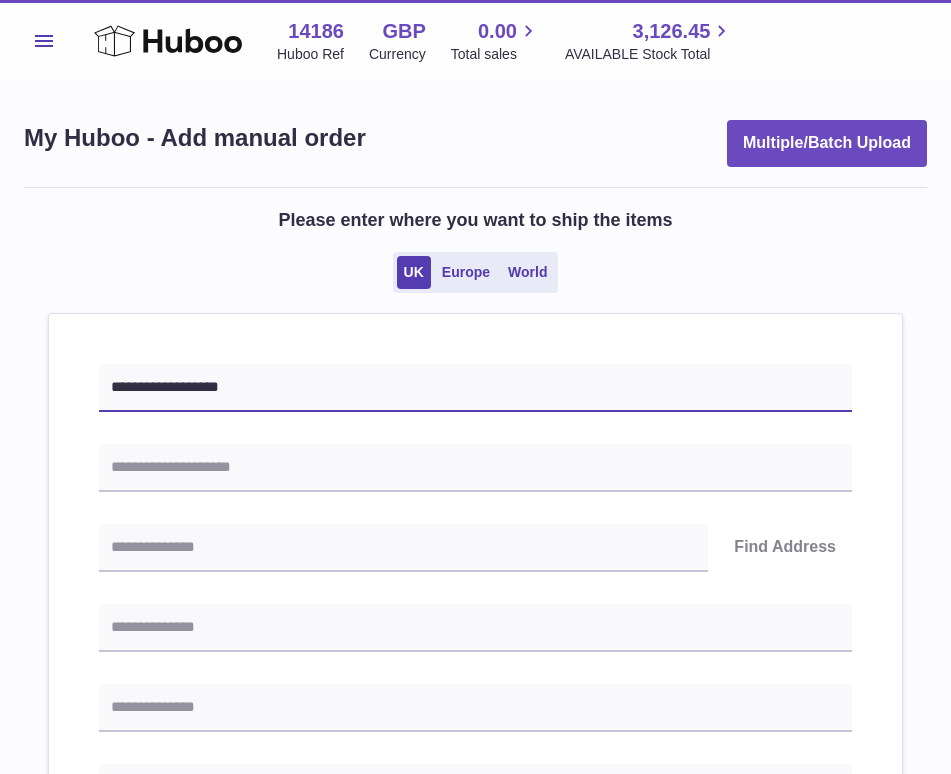 type on "**********" 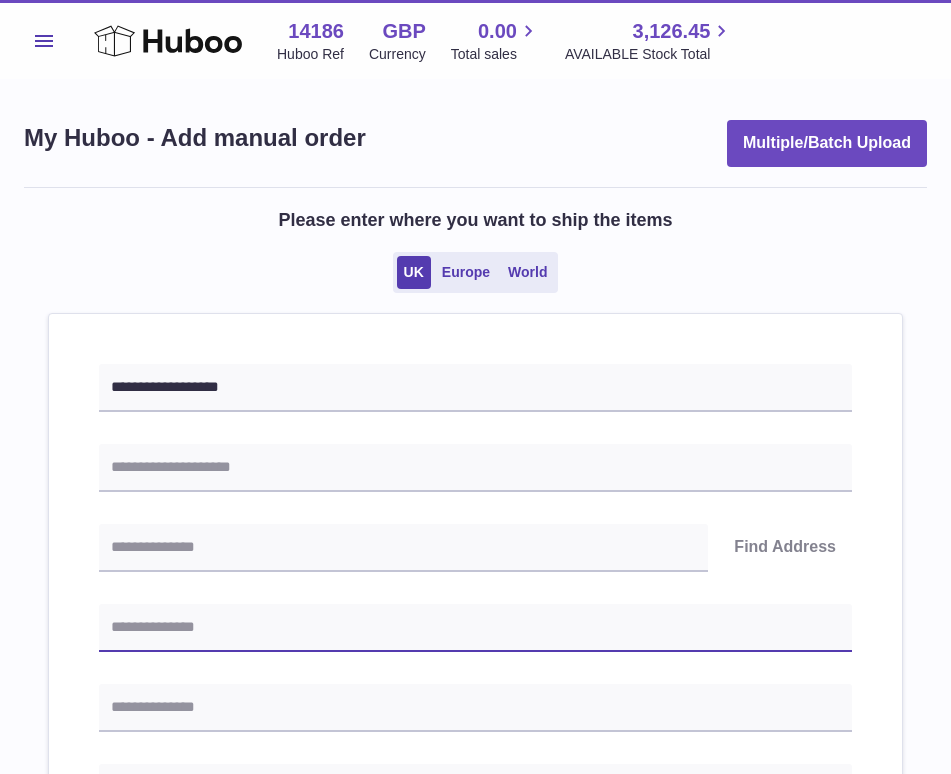 paste on "**********" 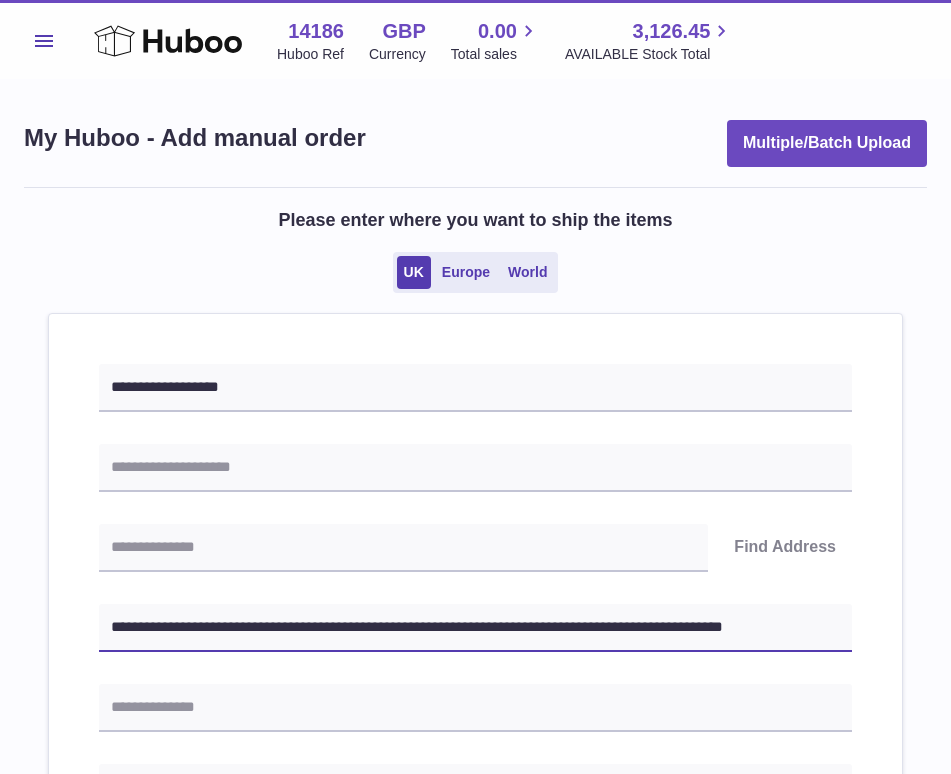 drag, startPoint x: 537, startPoint y: 624, endPoint x: 1053, endPoint y: 750, distance: 531.161 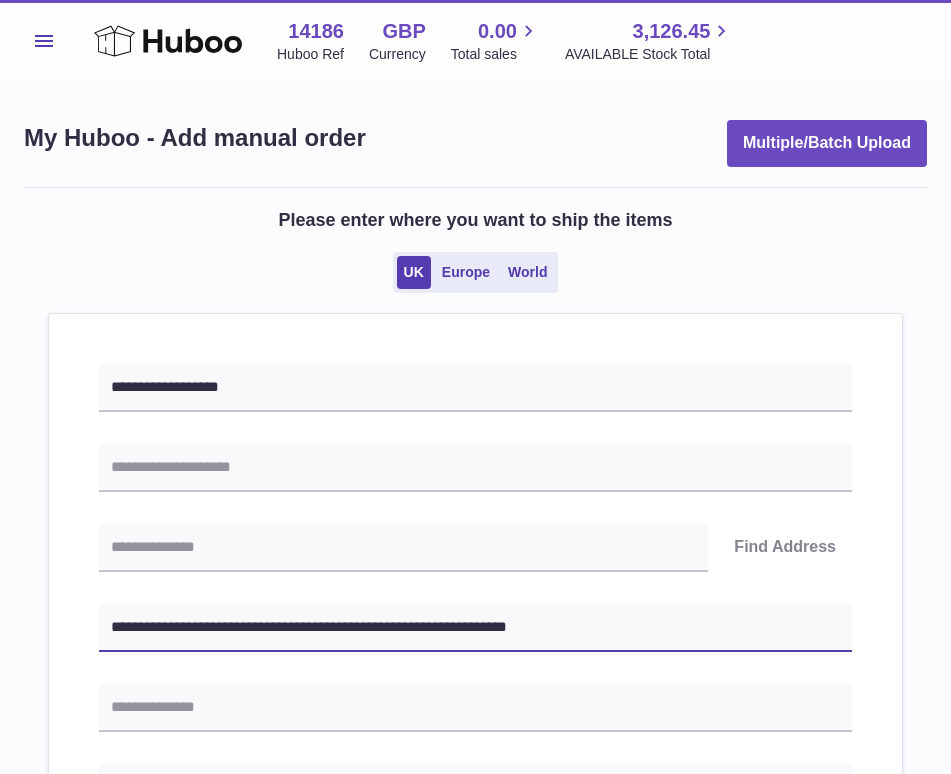 type on "**********" 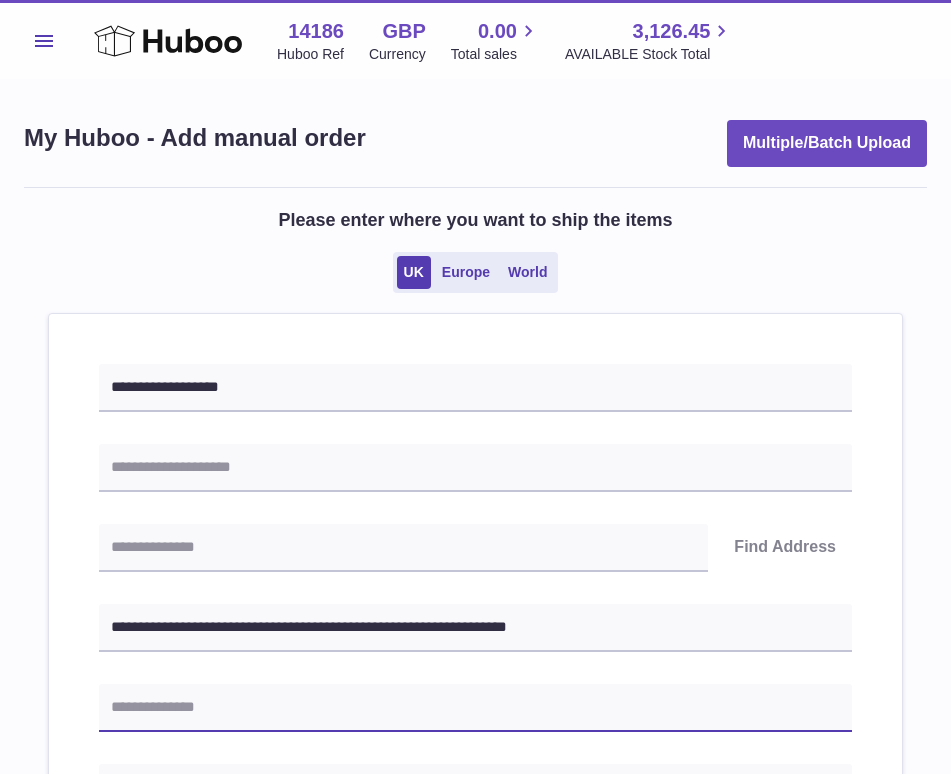 paste on "**********" 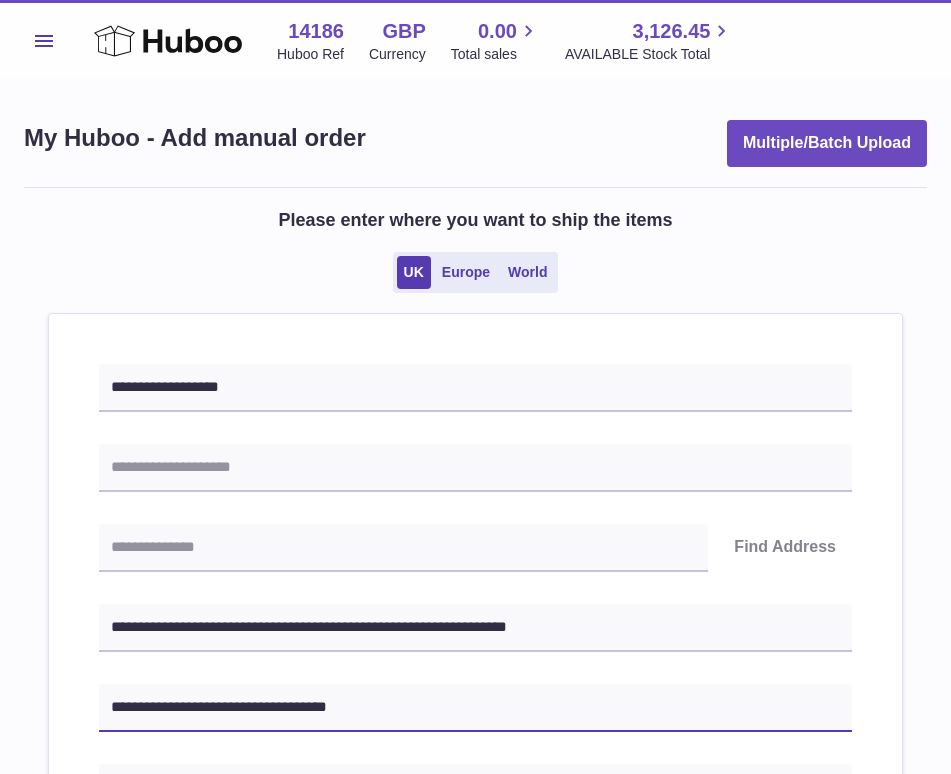 type on "**********" 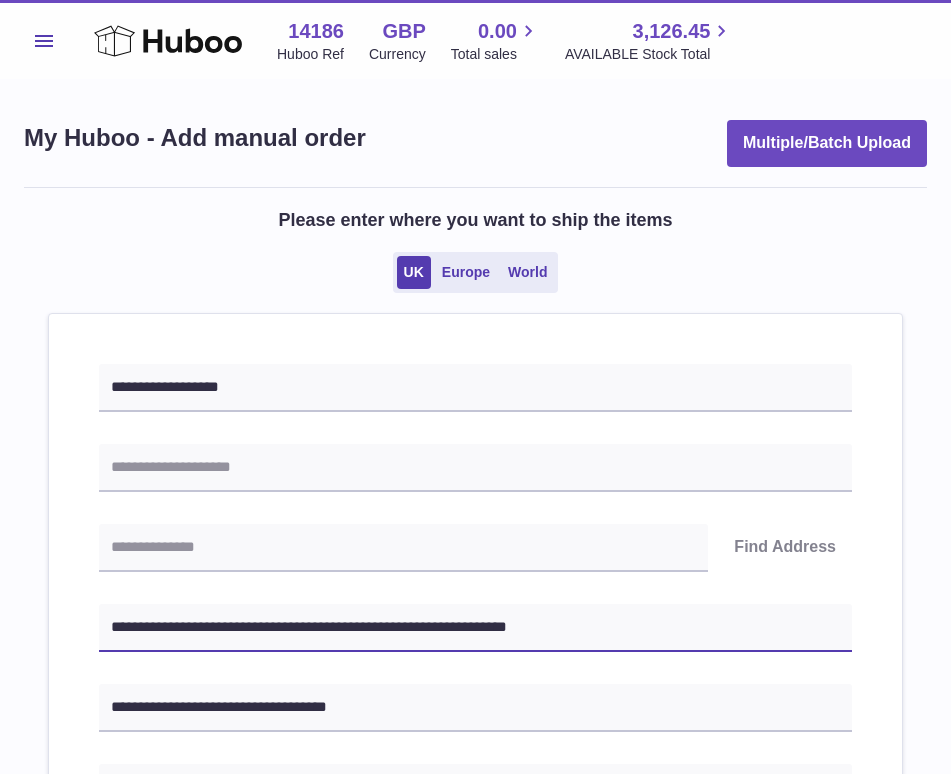 drag, startPoint x: 248, startPoint y: 628, endPoint x: 113, endPoint y: 623, distance: 135.09256 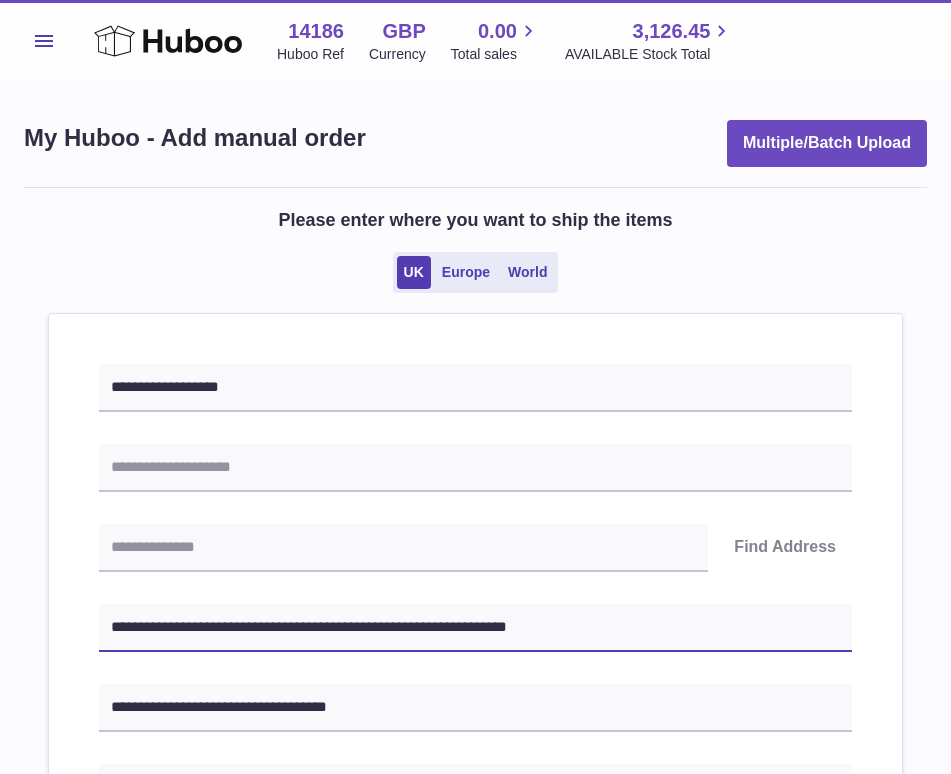 click on "**********" at bounding box center [475, 628] 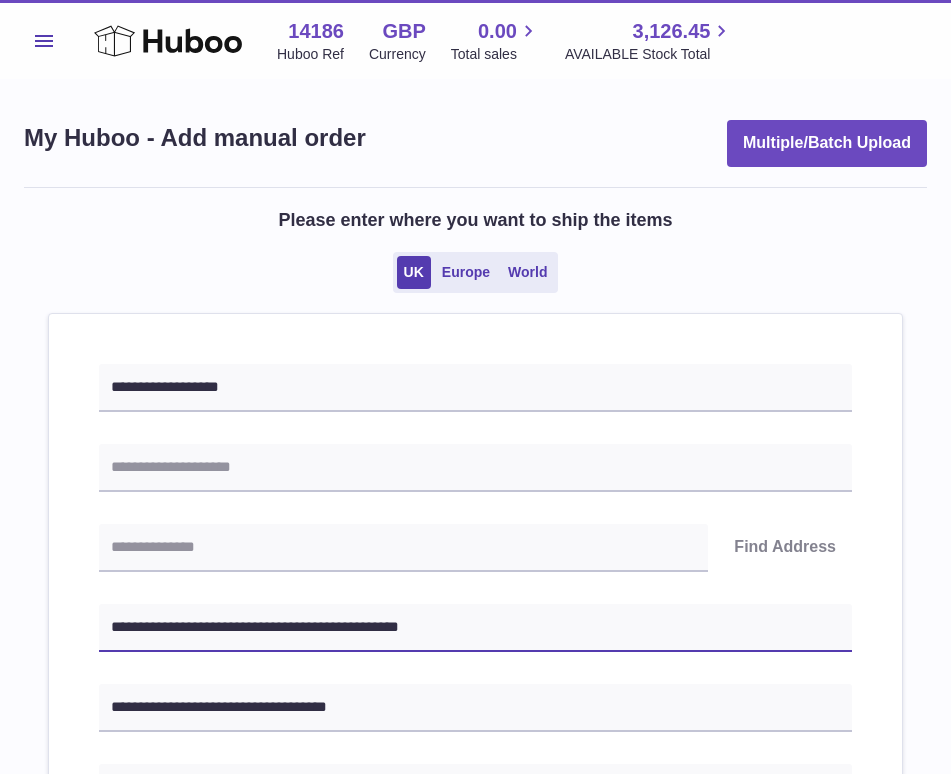 click on "**********" at bounding box center [475, 628] 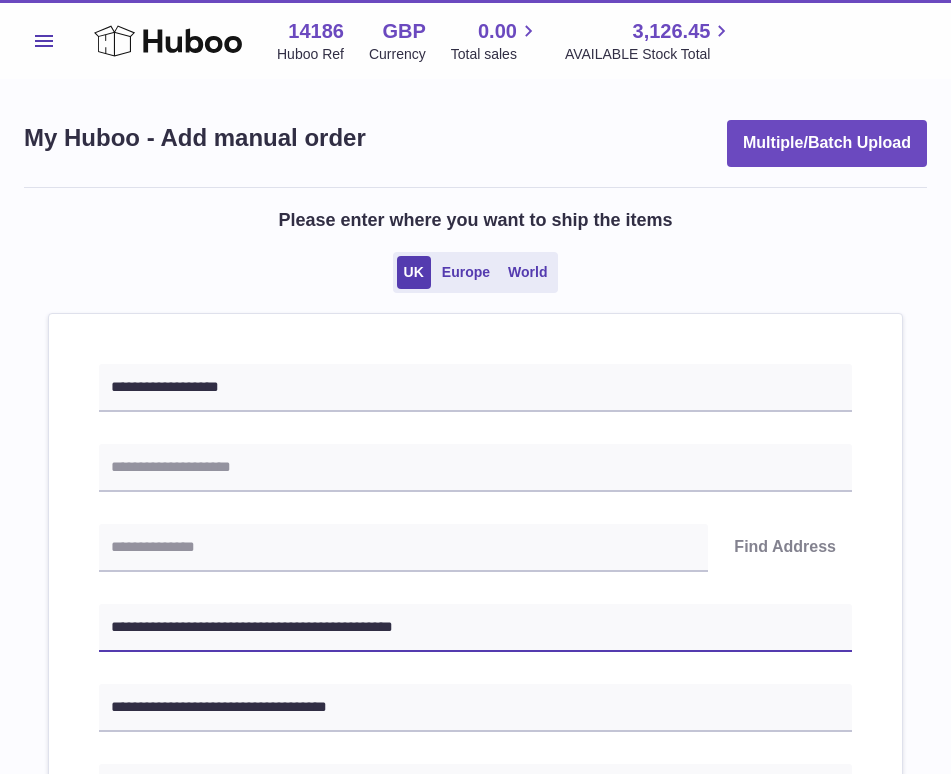 type on "**********" 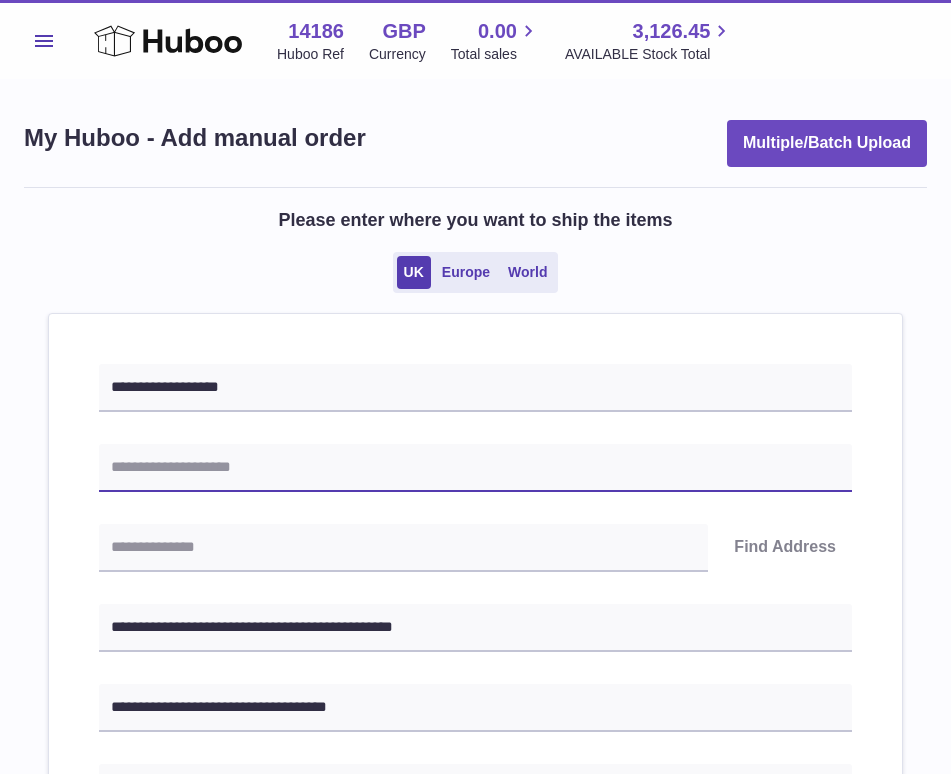 paste on "**********" 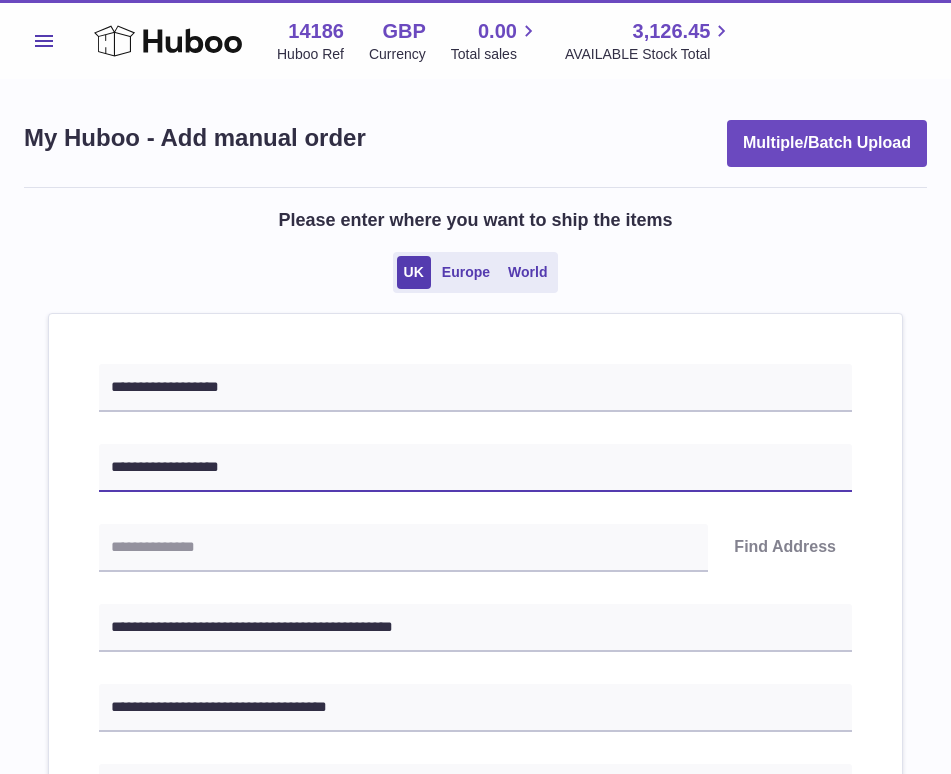 click on "**********" at bounding box center [475, 468] 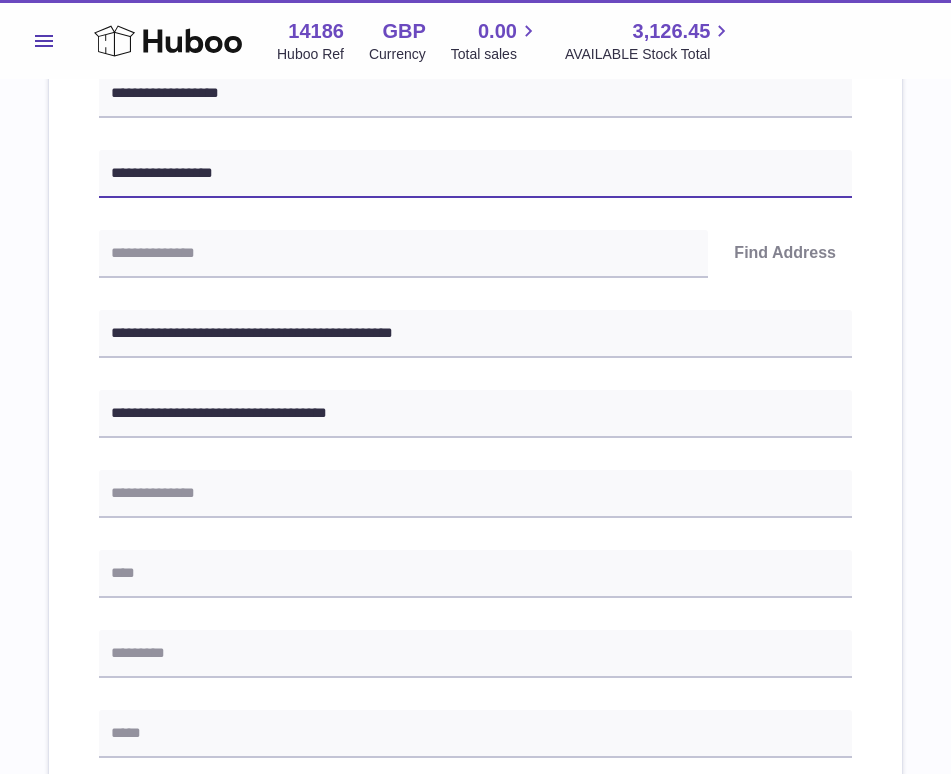 scroll, scrollTop: 304, scrollLeft: 0, axis: vertical 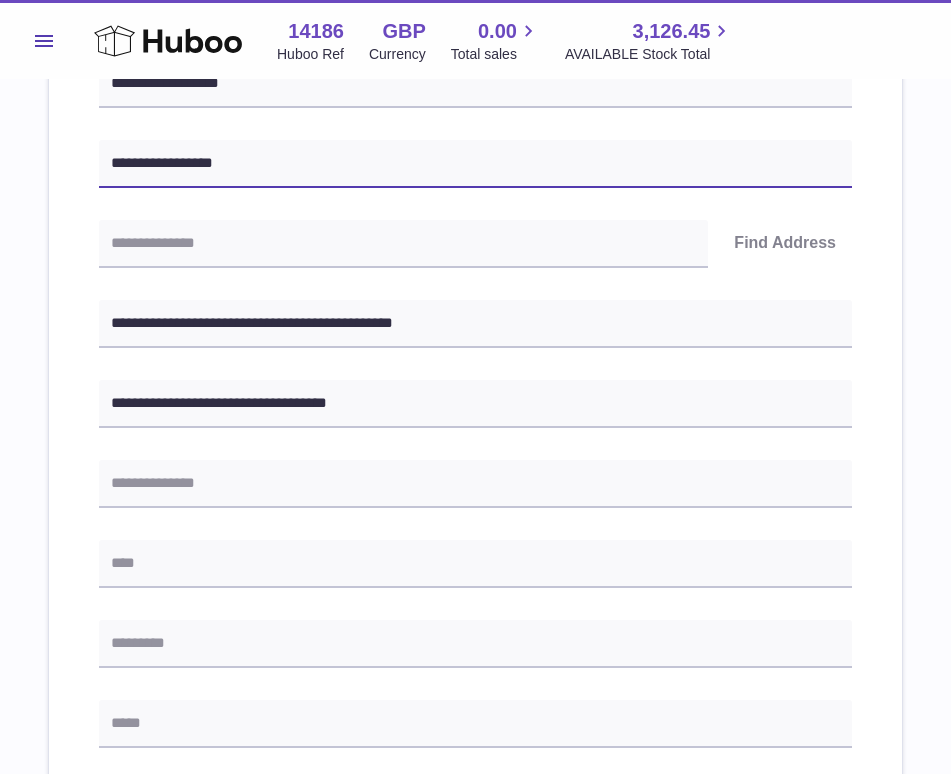 type on "**********" 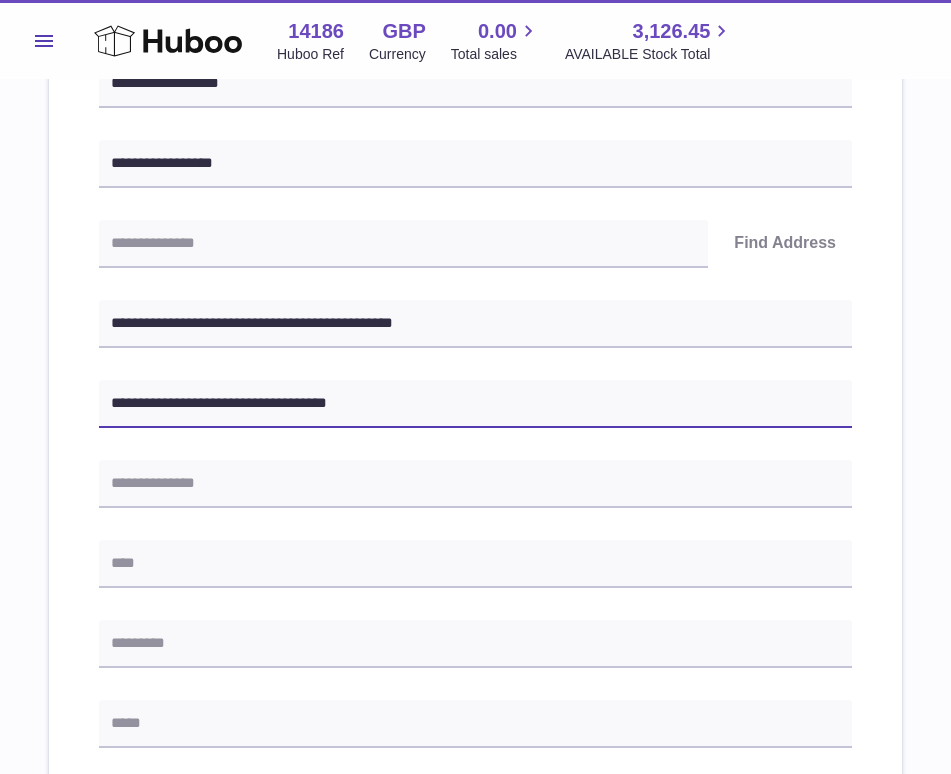 drag, startPoint x: 272, startPoint y: 397, endPoint x: 202, endPoint y: 400, distance: 70.064255 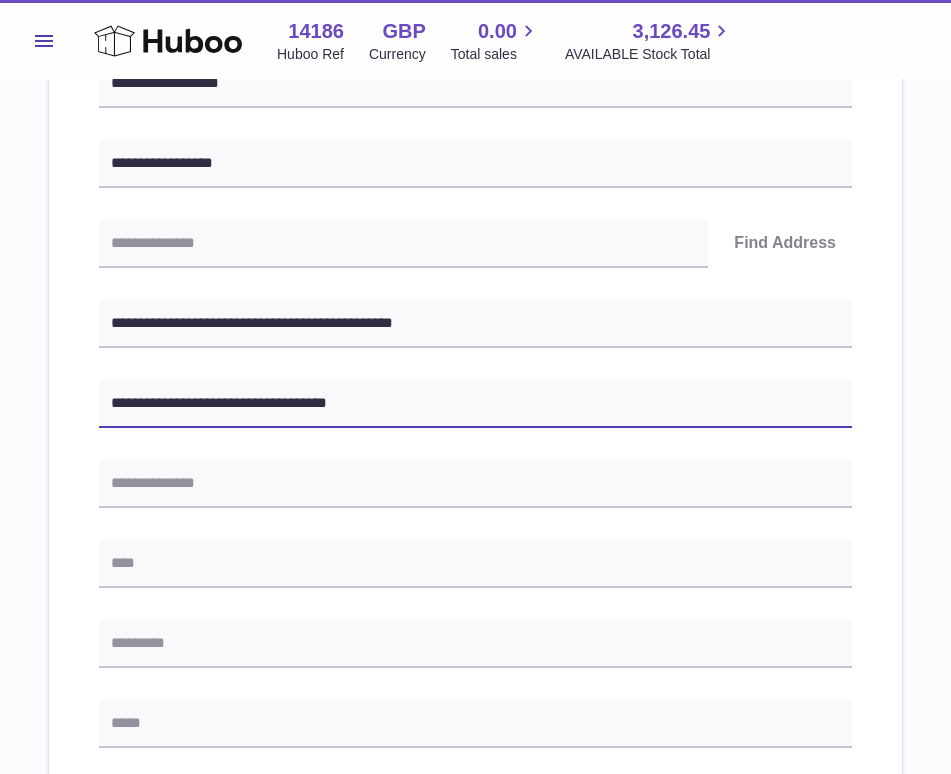 click on "**********" at bounding box center (475, 404) 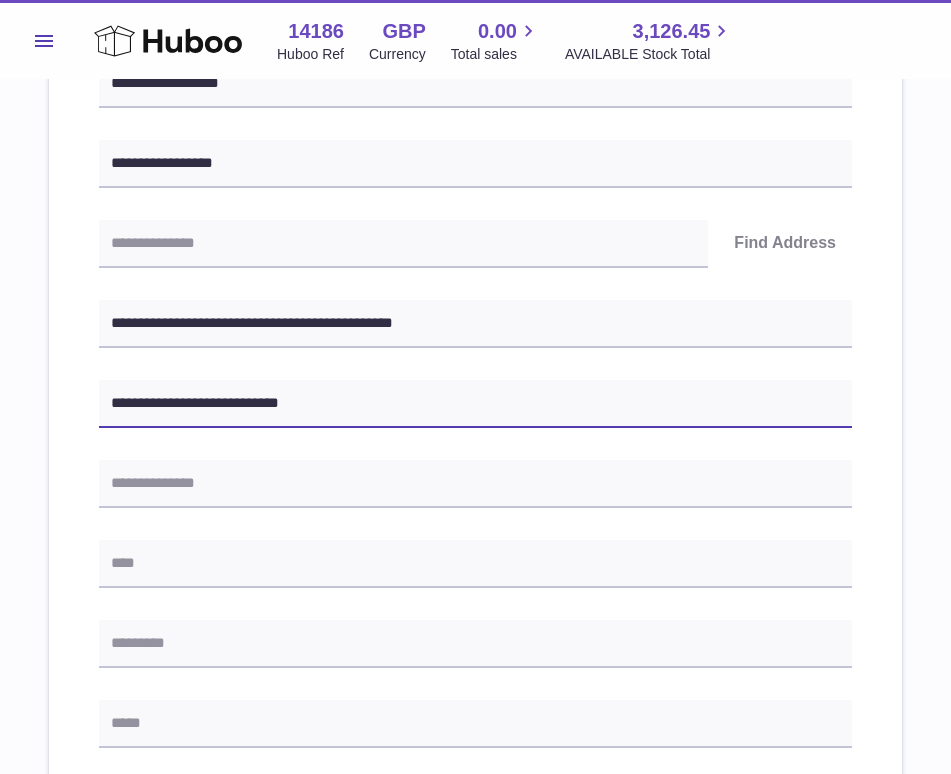 type on "**********" 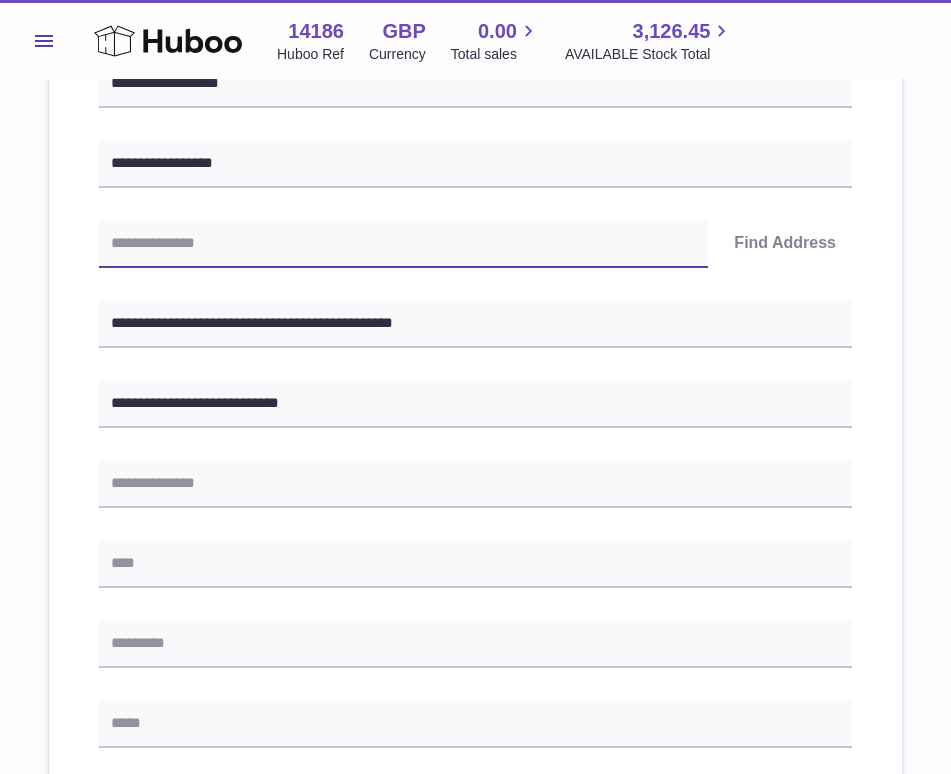 paste on "********" 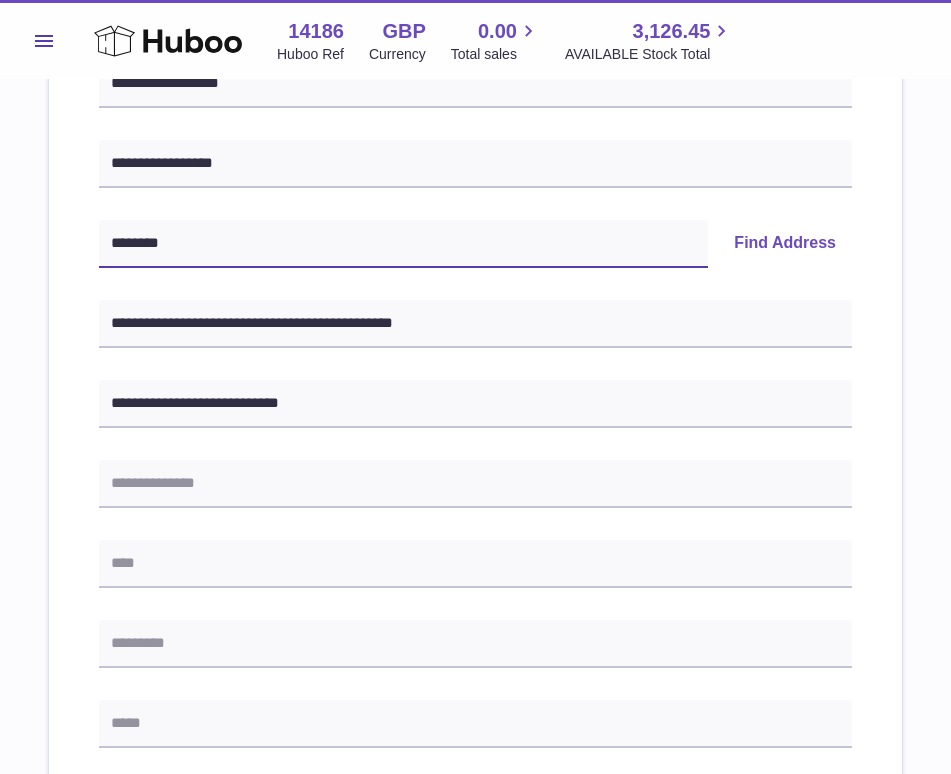 type on "********" 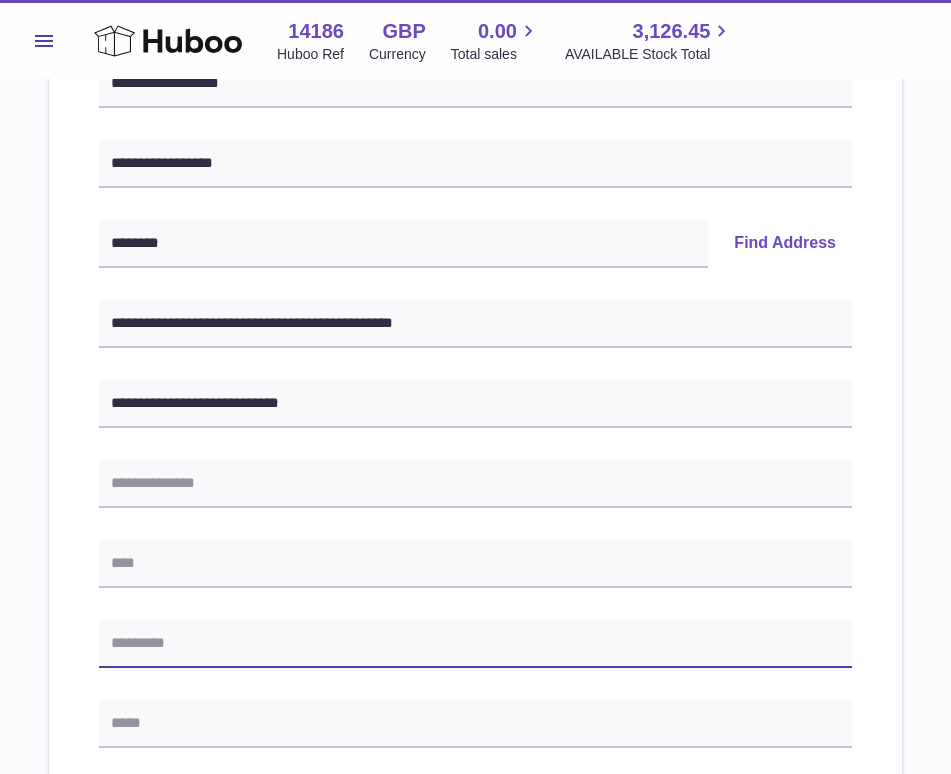 paste on "********" 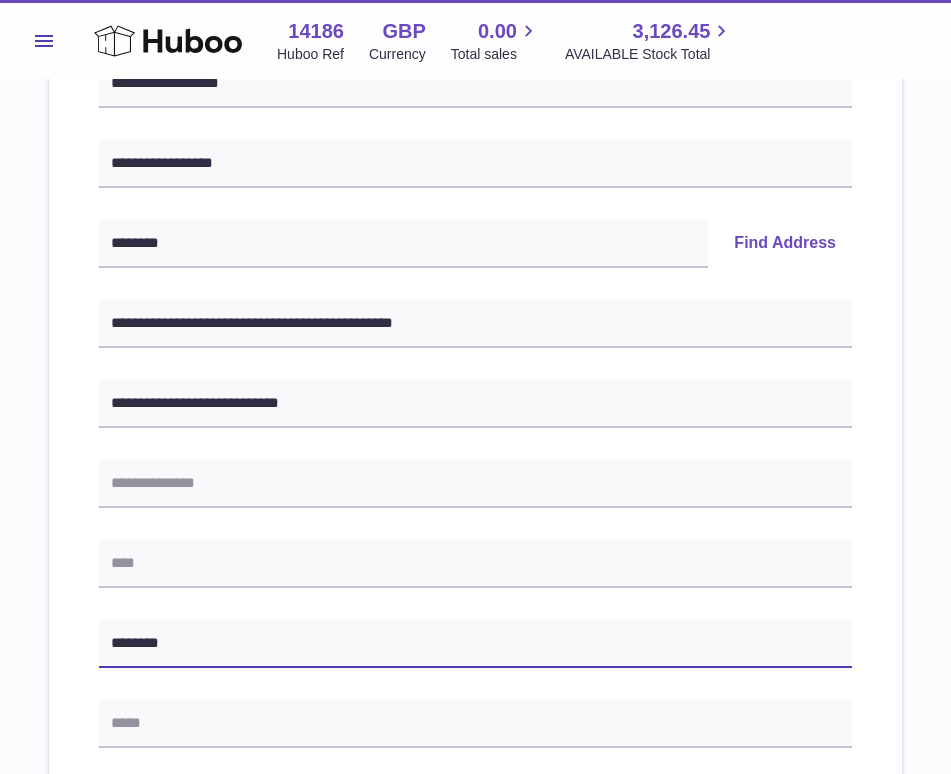 type on "********" 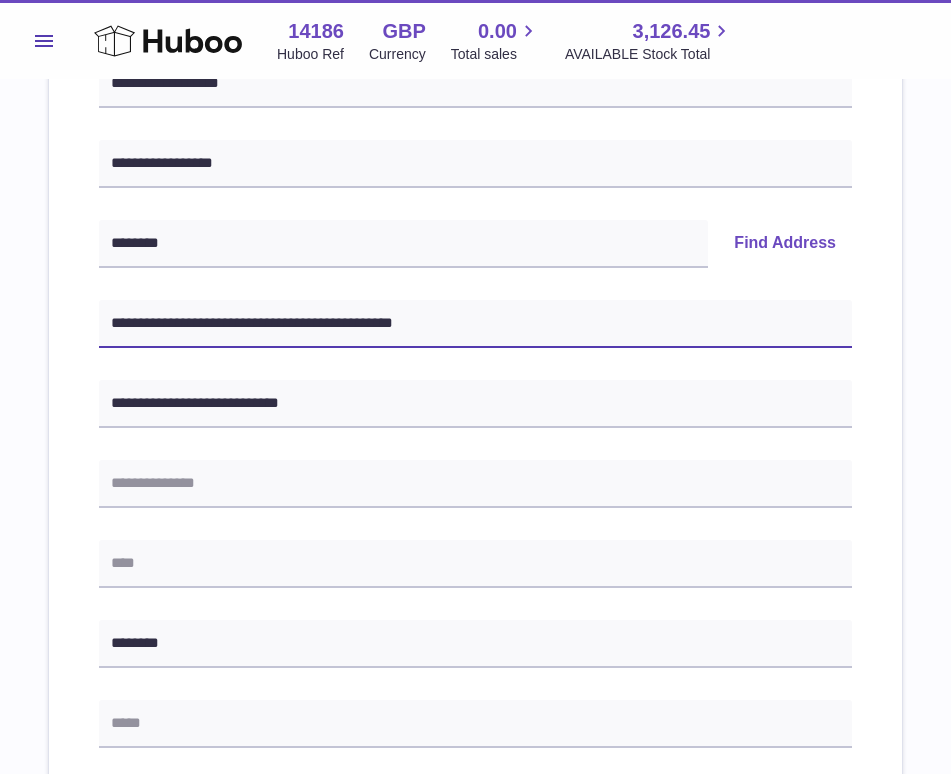 drag, startPoint x: 232, startPoint y: 321, endPoint x: 55, endPoint y: 327, distance: 177.10167 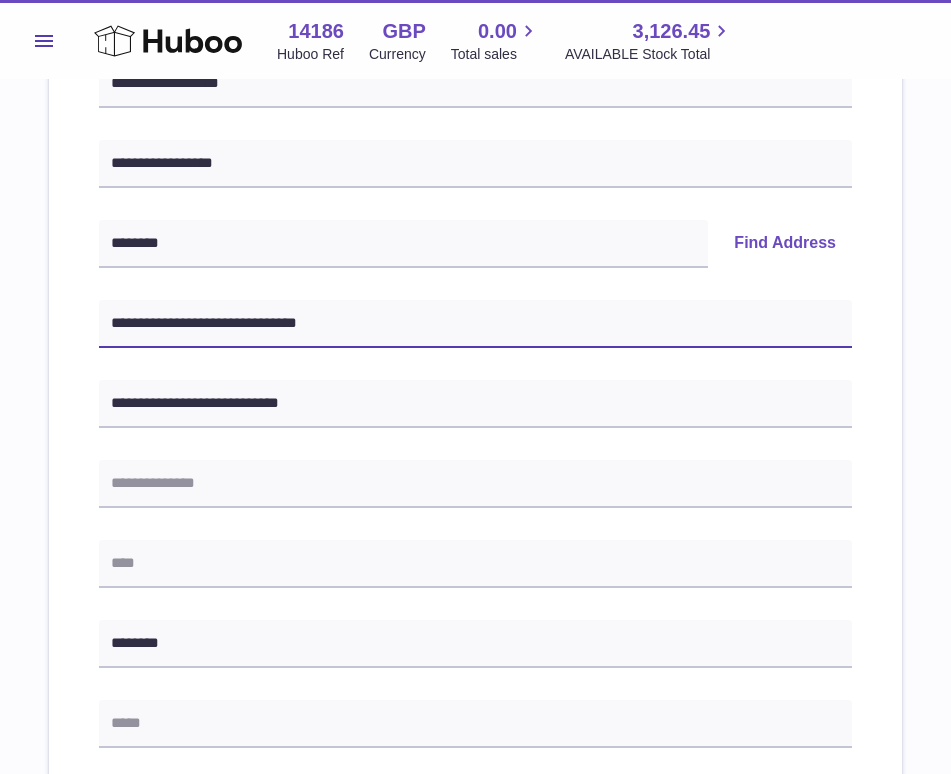 type on "**********" 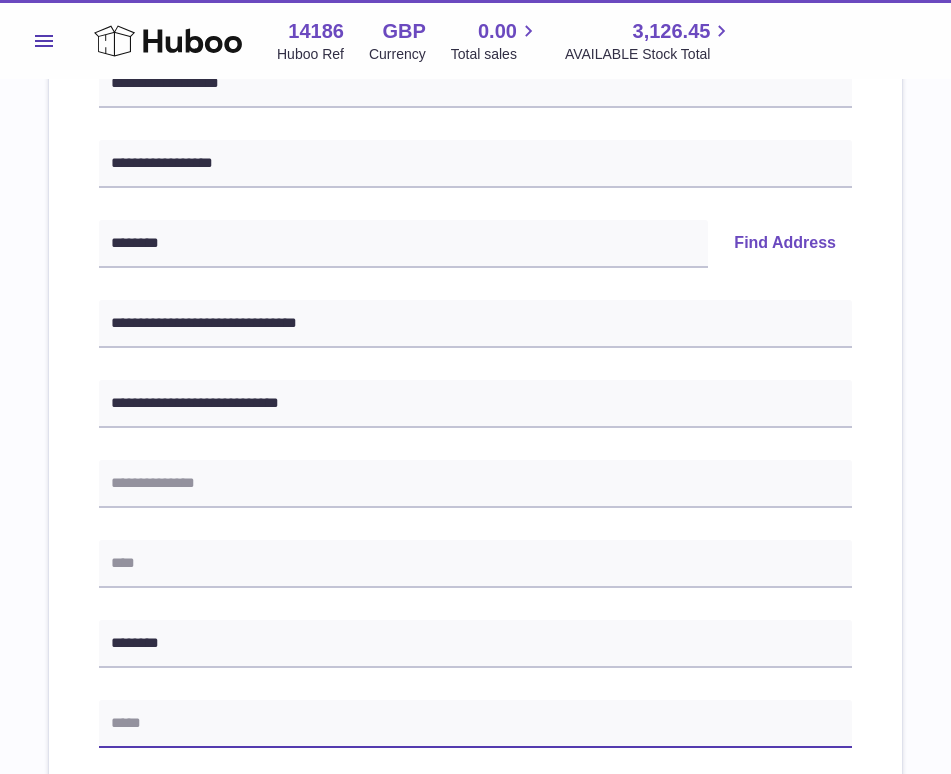 paste on "**********" 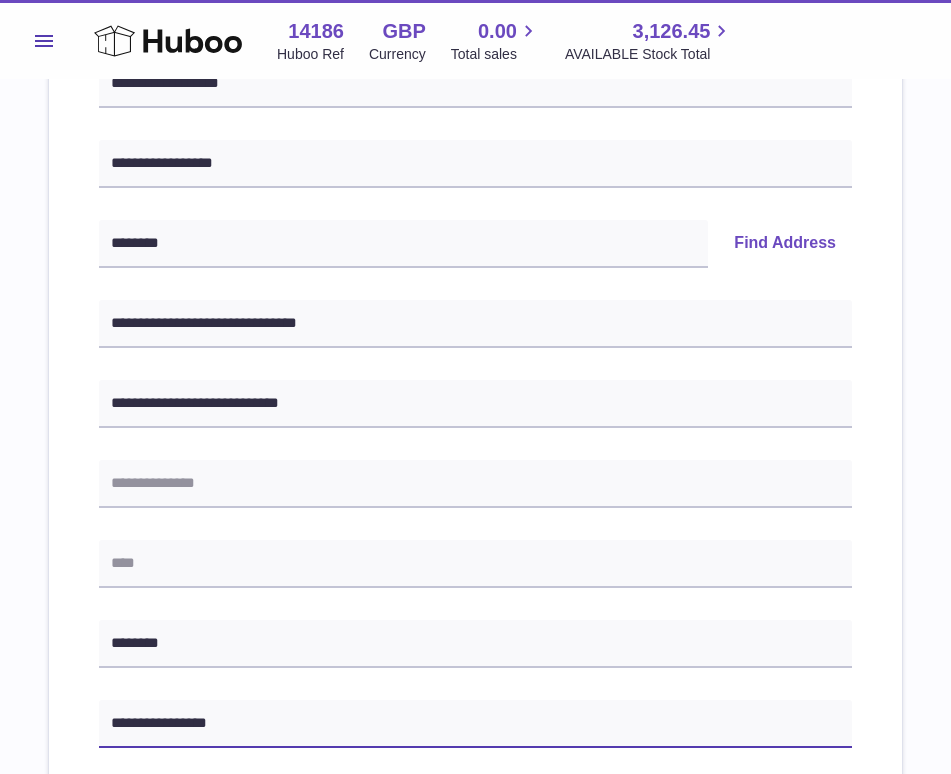 type on "**********" 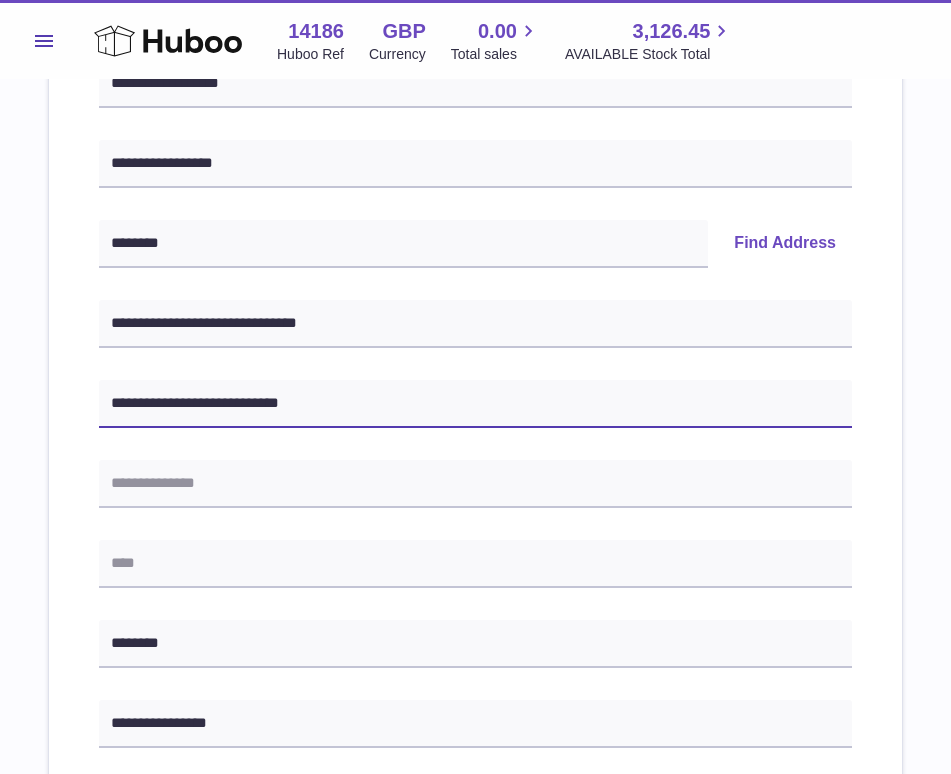 drag, startPoint x: 205, startPoint y: 391, endPoint x: 353, endPoint y: 407, distance: 148.86235 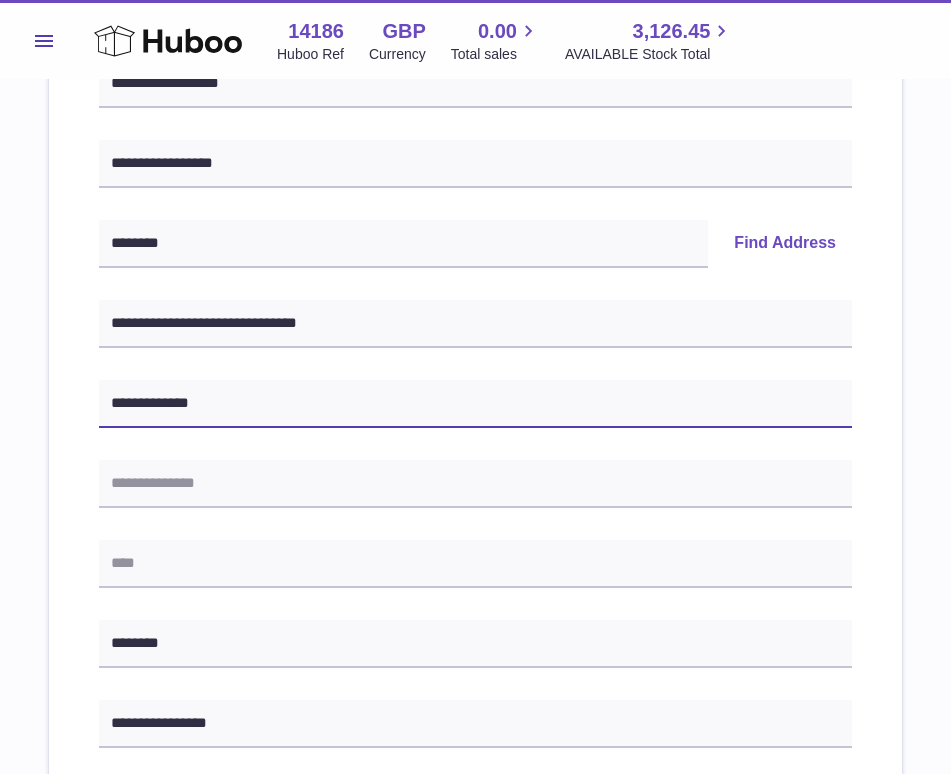 type on "**********" 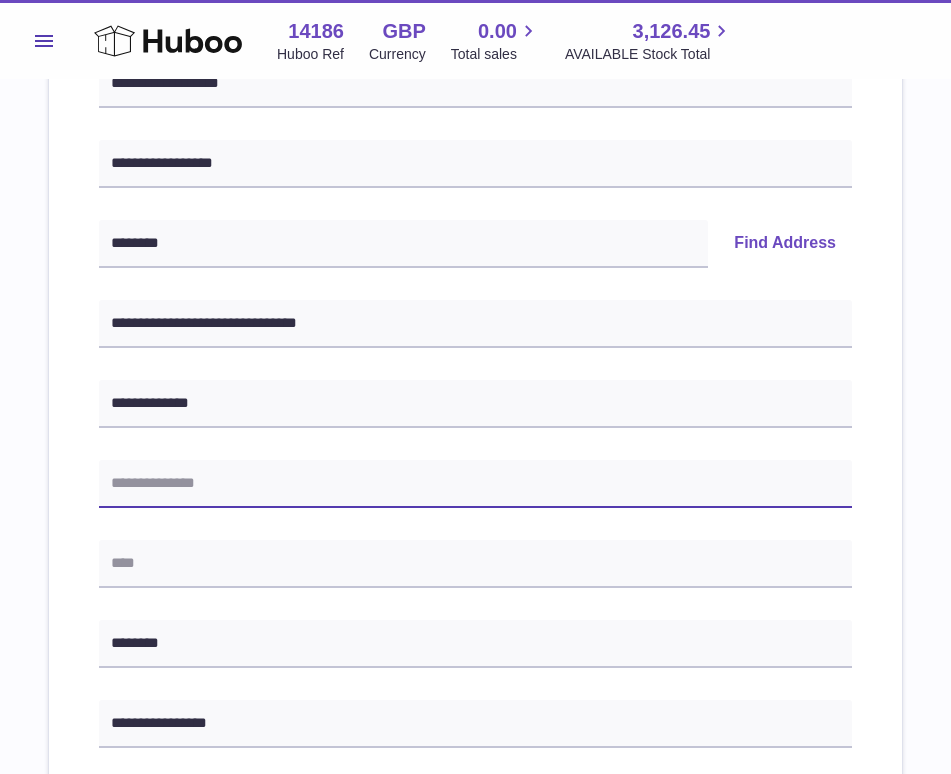paste on "**********" 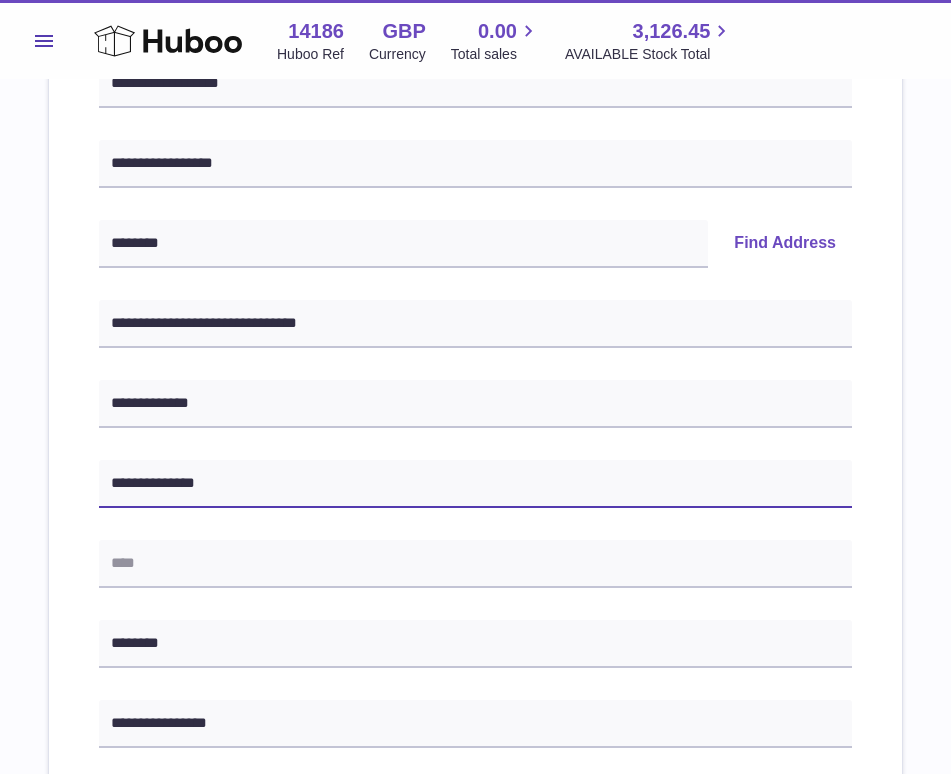 type on "**********" 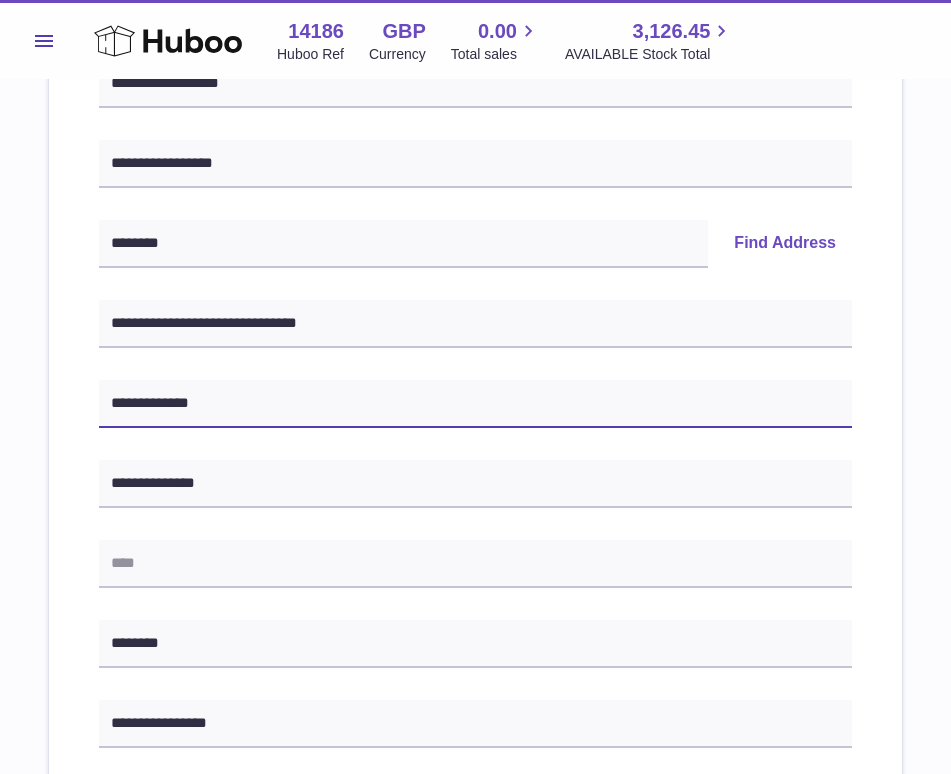 click on "**********" at bounding box center [475, 404] 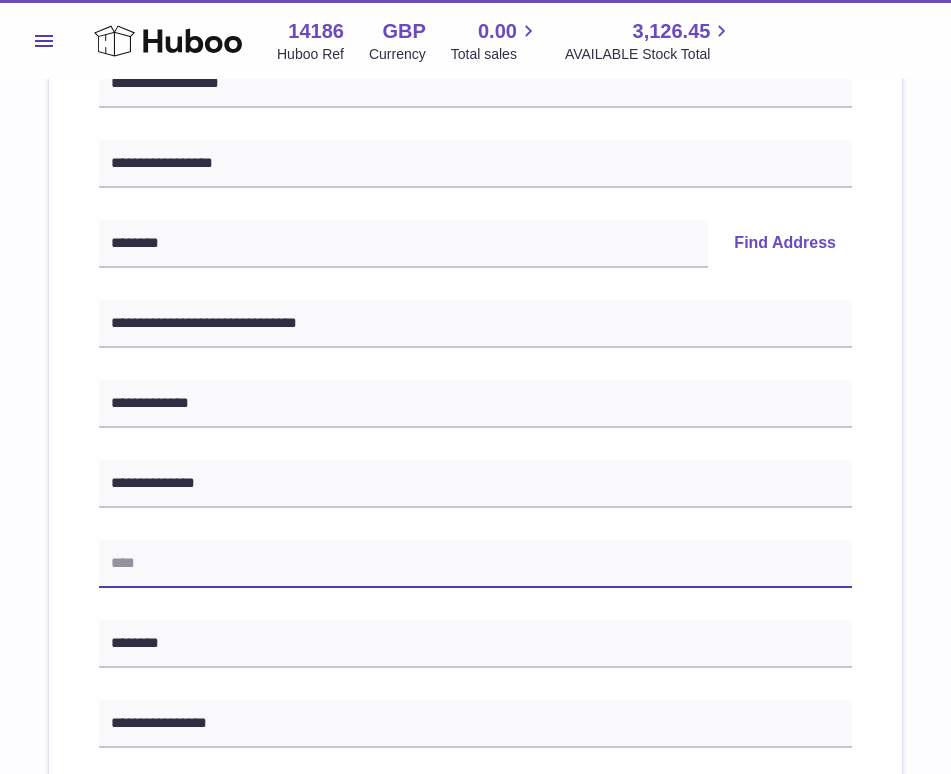 click at bounding box center (475, 564) 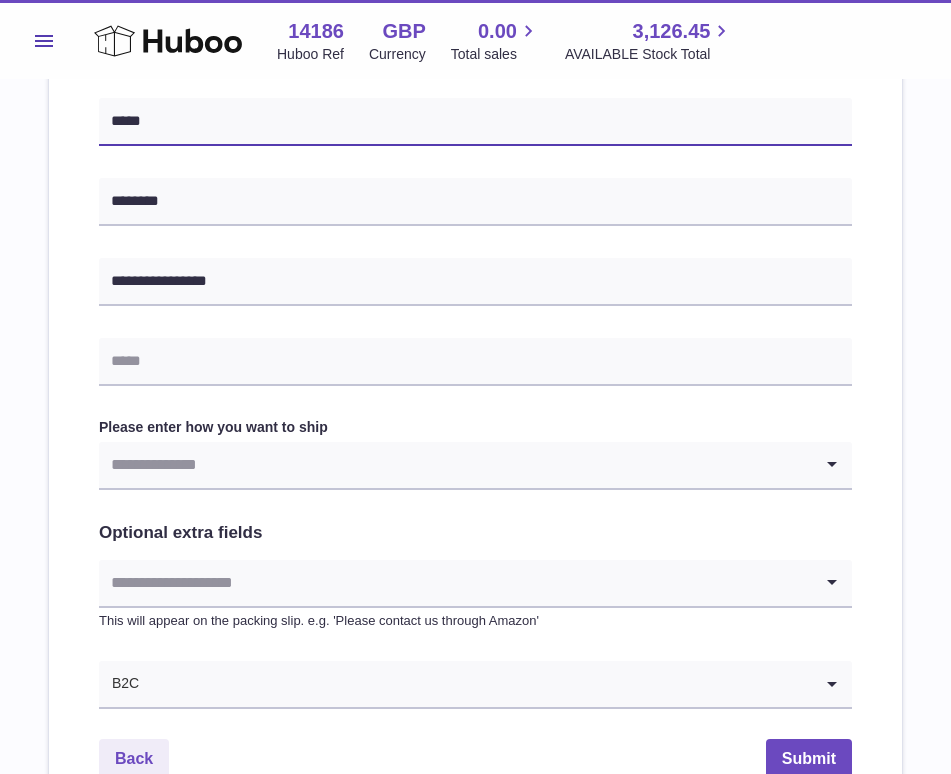 scroll, scrollTop: 760, scrollLeft: 0, axis: vertical 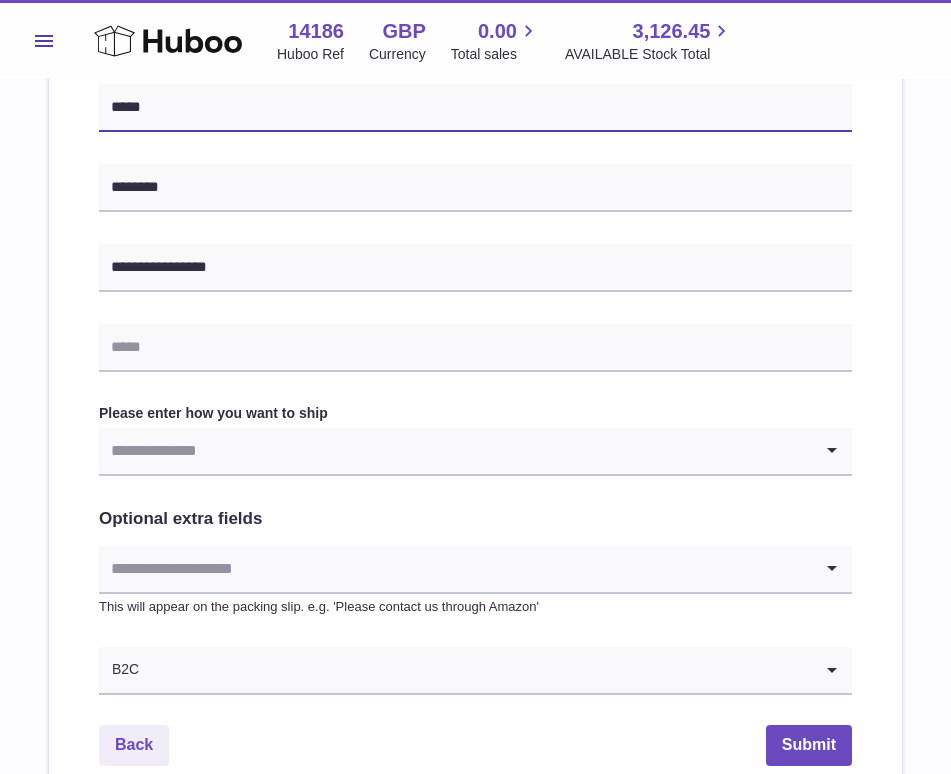type on "*****" 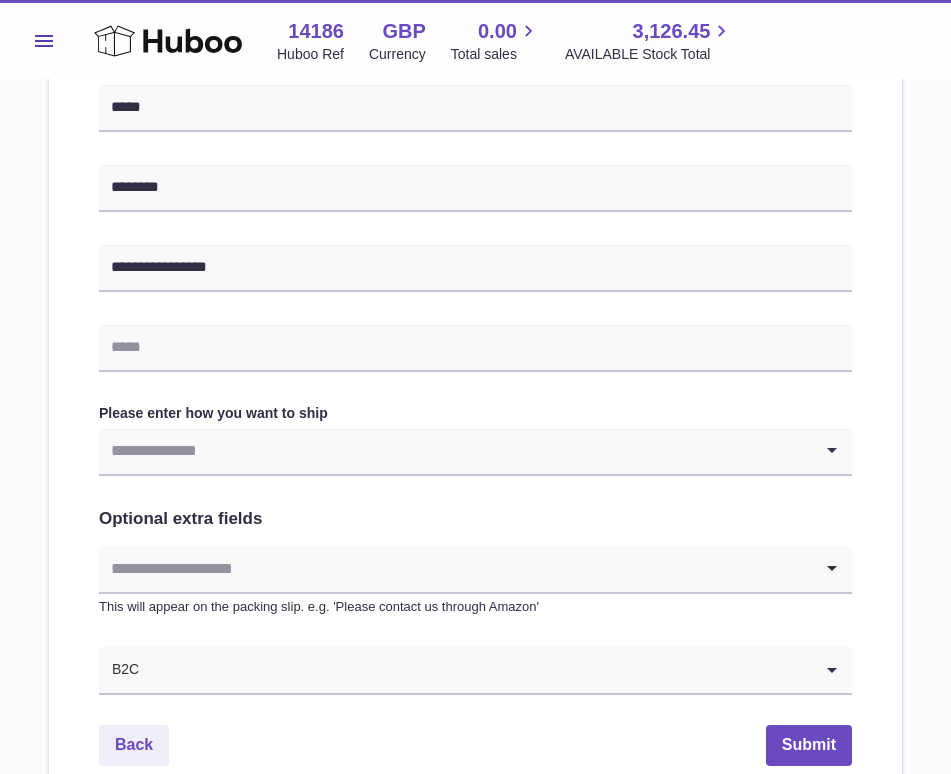 click at bounding box center (455, 451) 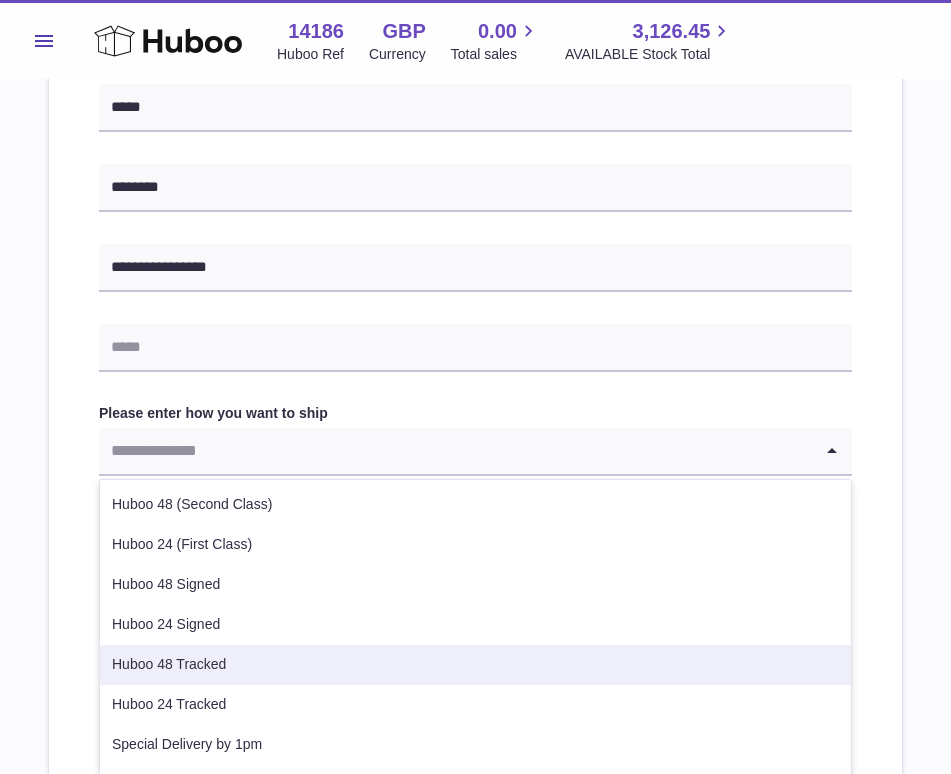 click on "Huboo 48 Tracked" at bounding box center [475, 665] 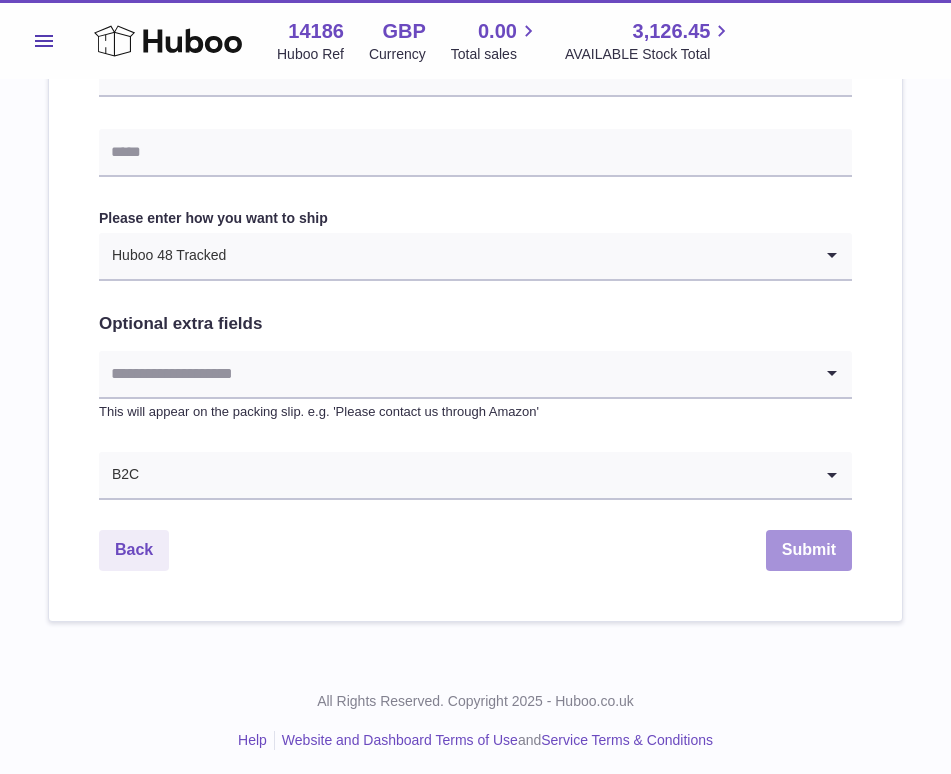scroll, scrollTop: 954, scrollLeft: 0, axis: vertical 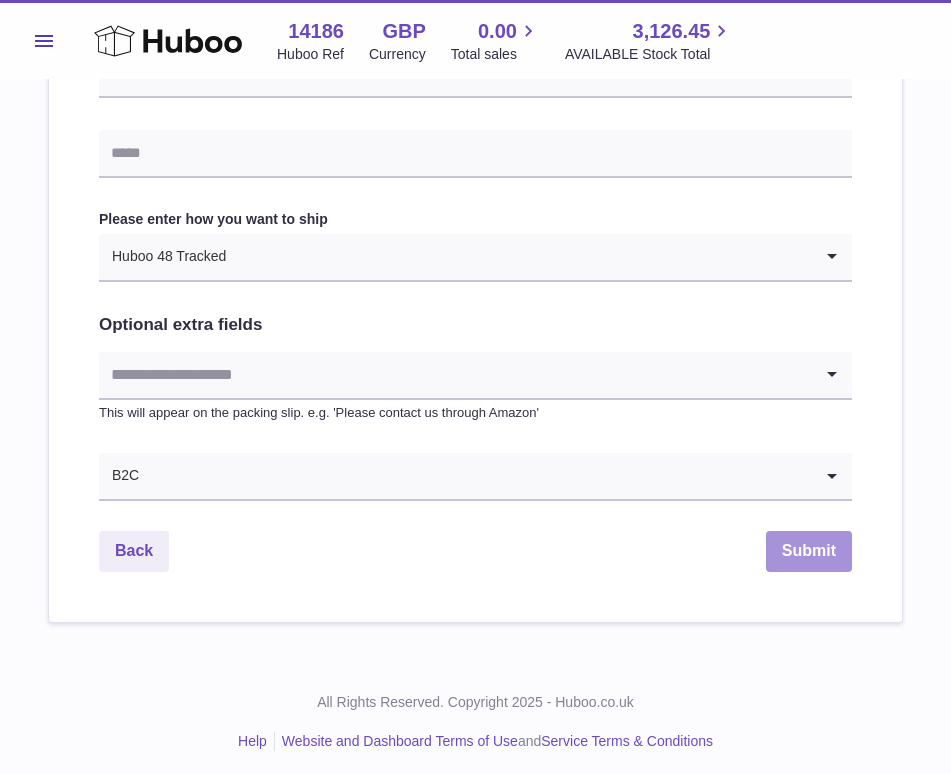click on "Submit" at bounding box center [809, 551] 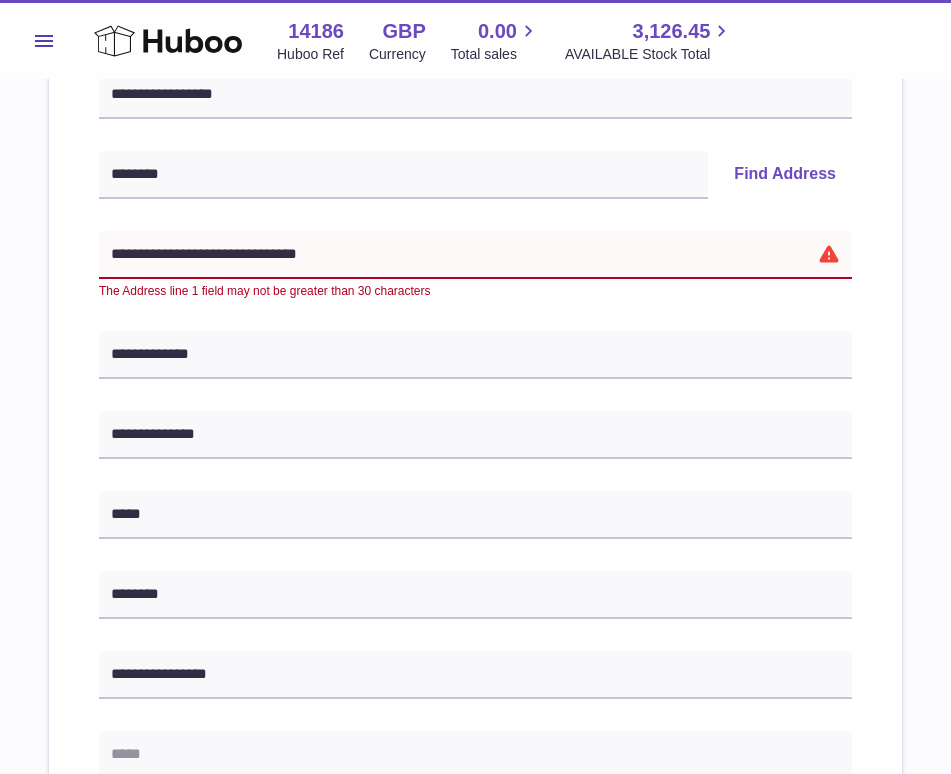 scroll, scrollTop: 366, scrollLeft: 0, axis: vertical 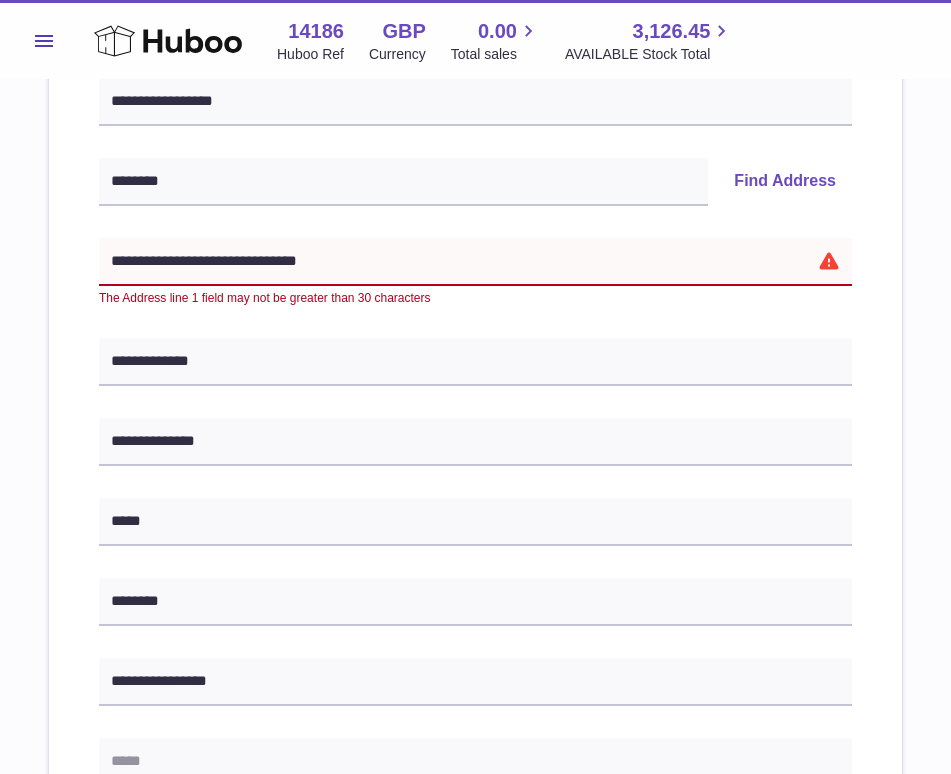 drag, startPoint x: 159, startPoint y: 260, endPoint x: 329, endPoint y: 259, distance: 170.00294 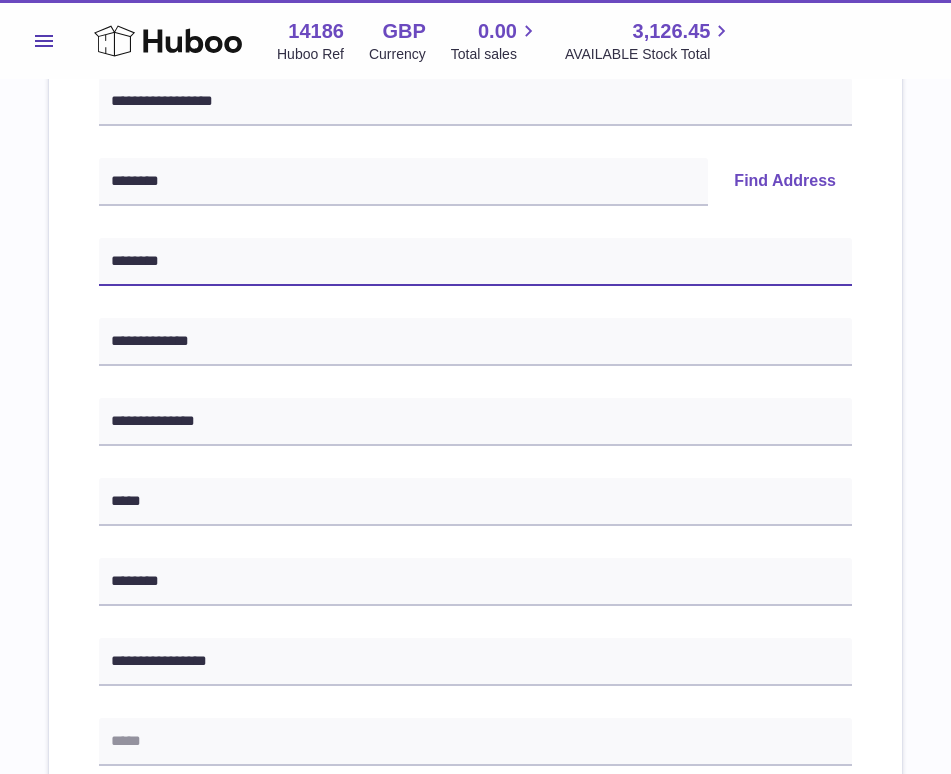 type on "*******" 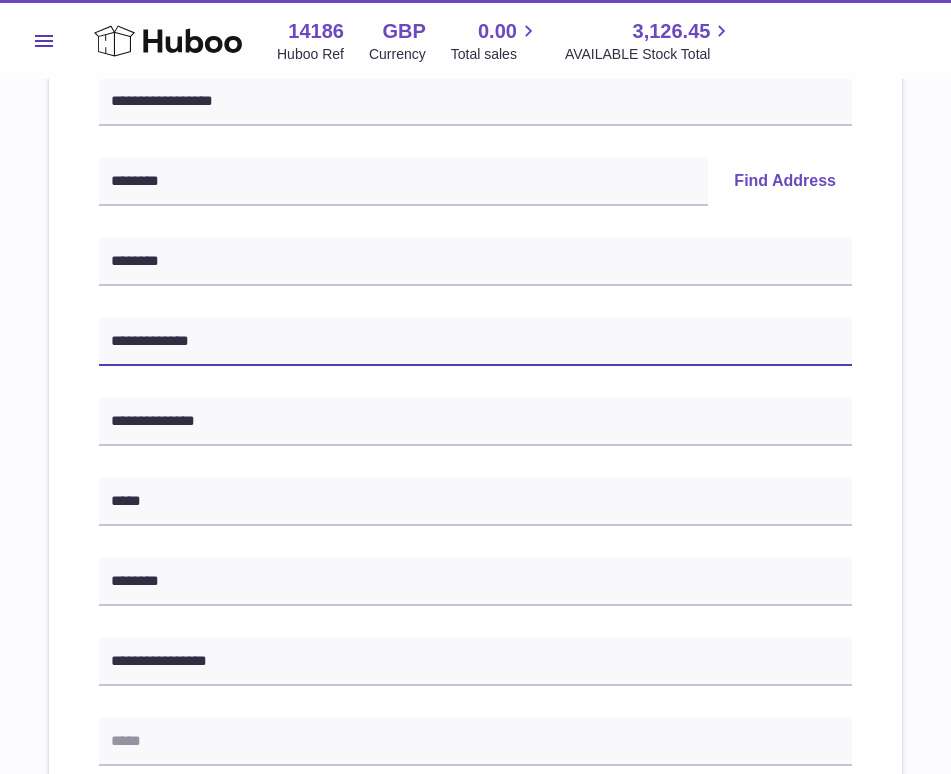 click on "**********" at bounding box center (475, 342) 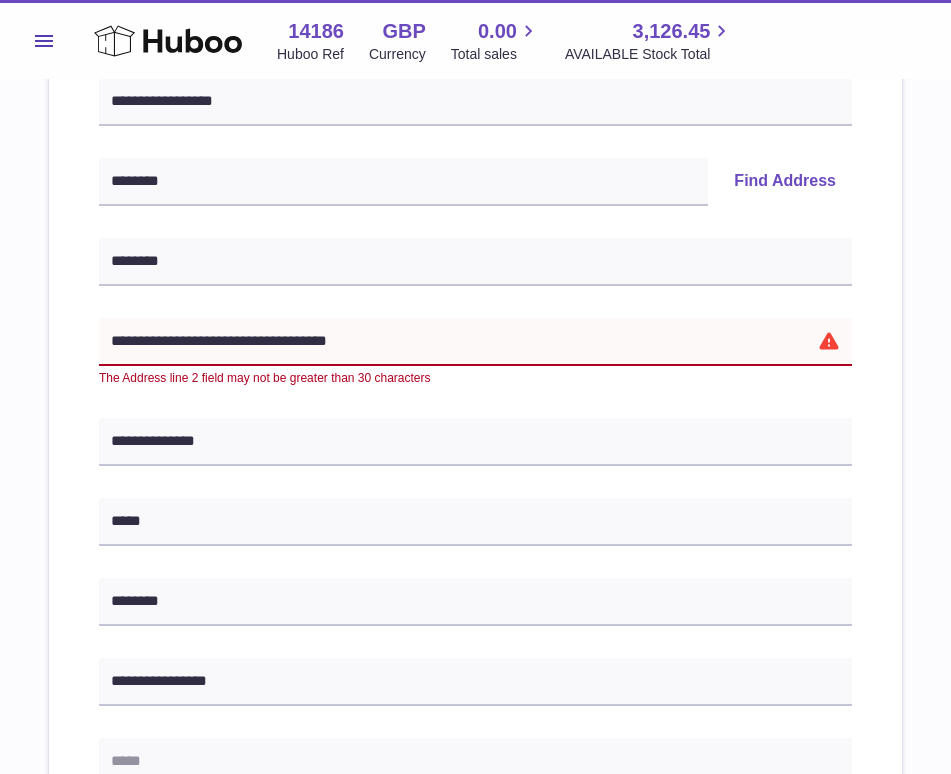 click on "**********" at bounding box center (475, 342) 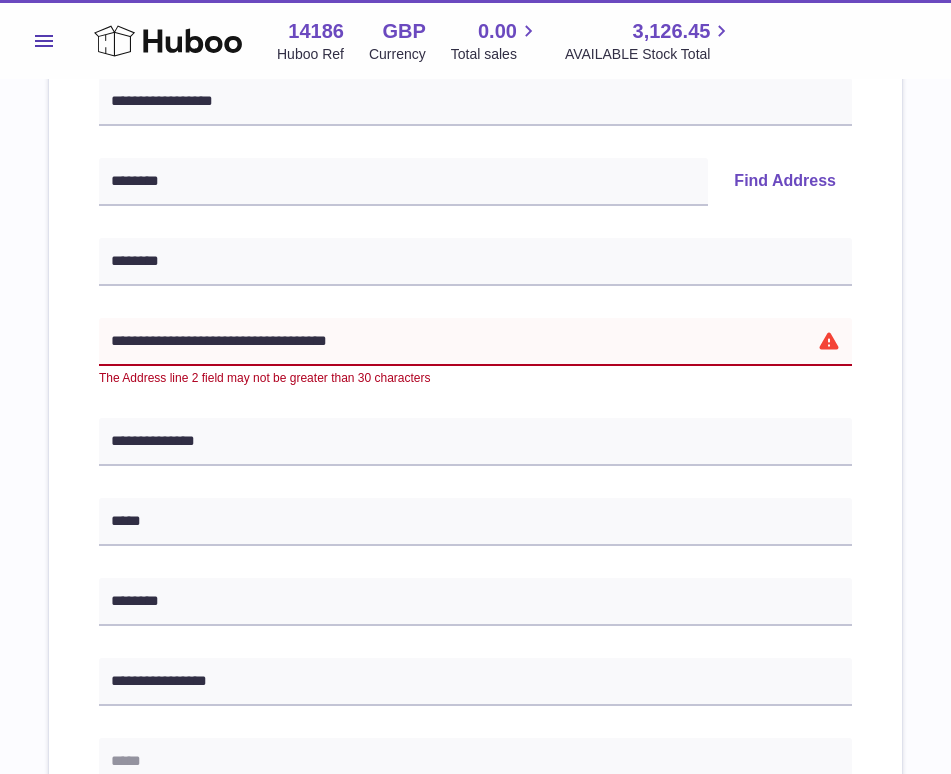 click on "**********" at bounding box center (475, 342) 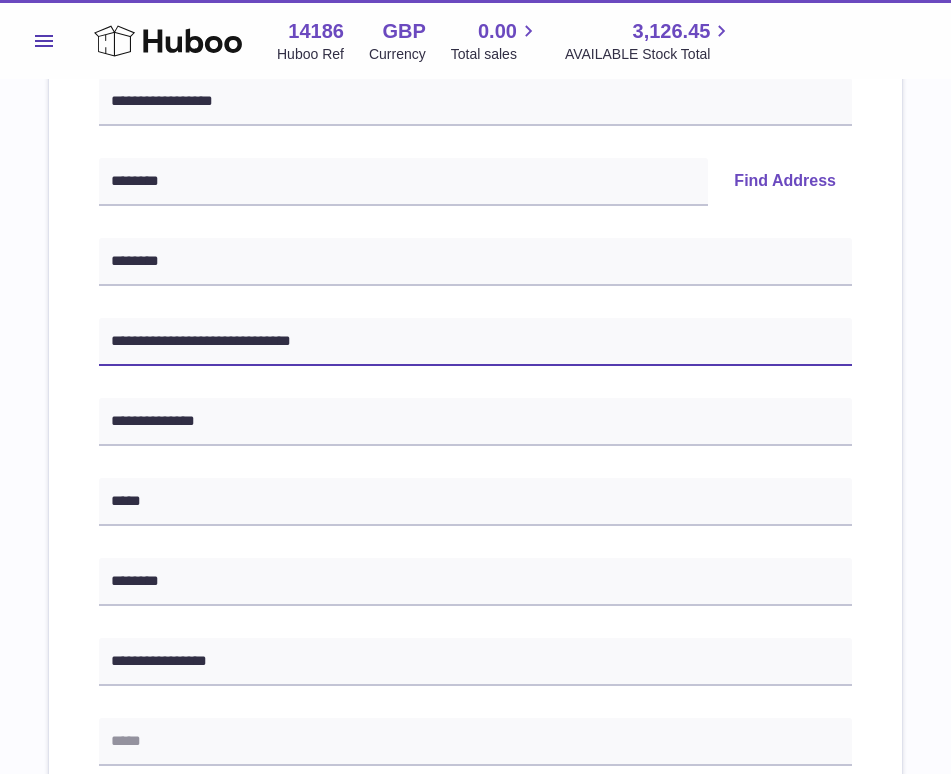 click on "**********" at bounding box center [475, 342] 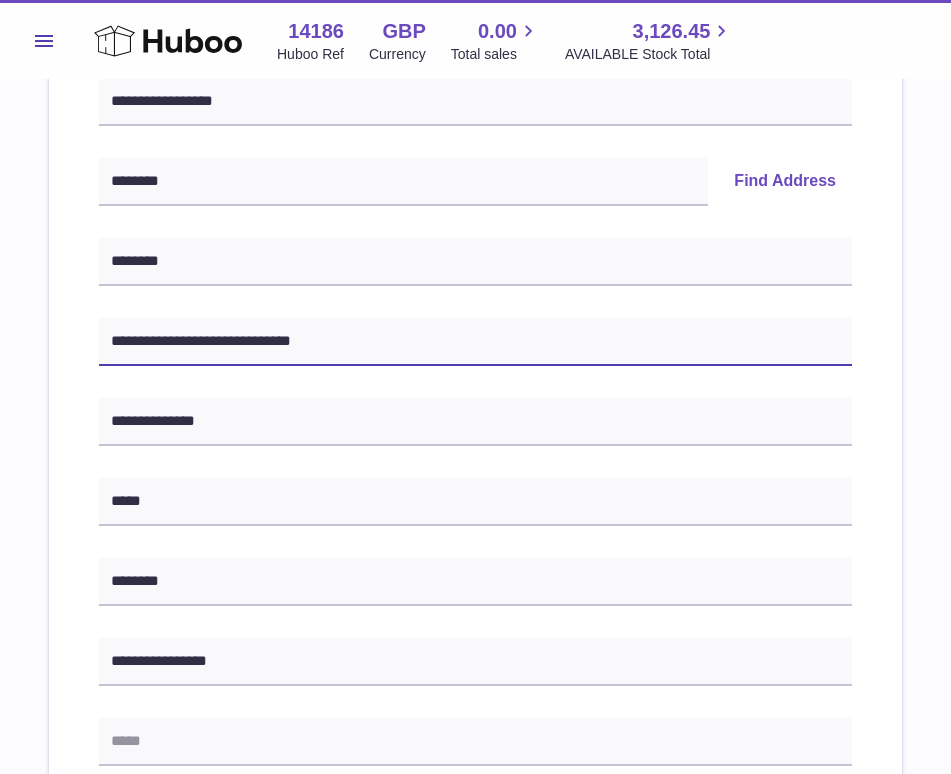click on "**********" at bounding box center (475, 342) 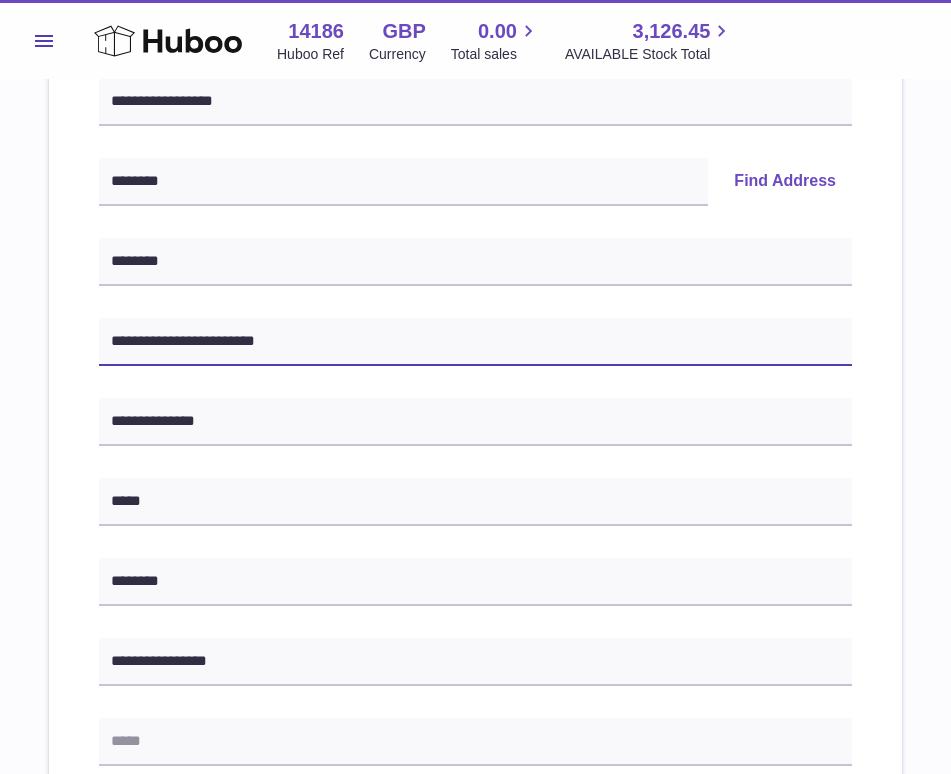 type on "**********" 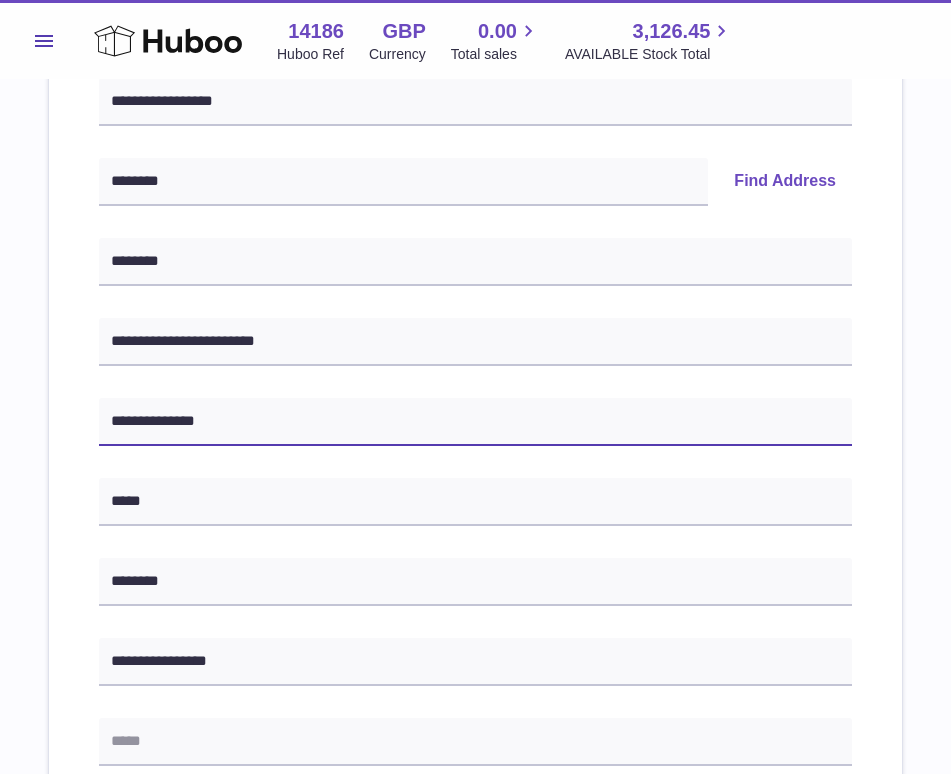 click on "**********" at bounding box center (475, 422) 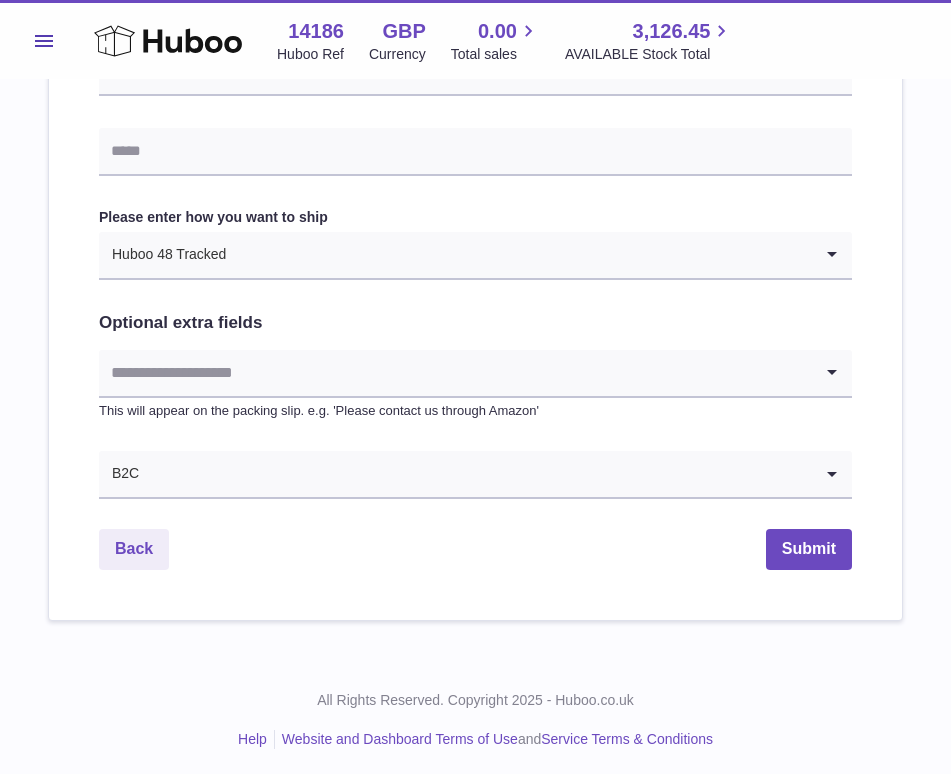 scroll, scrollTop: 954, scrollLeft: 0, axis: vertical 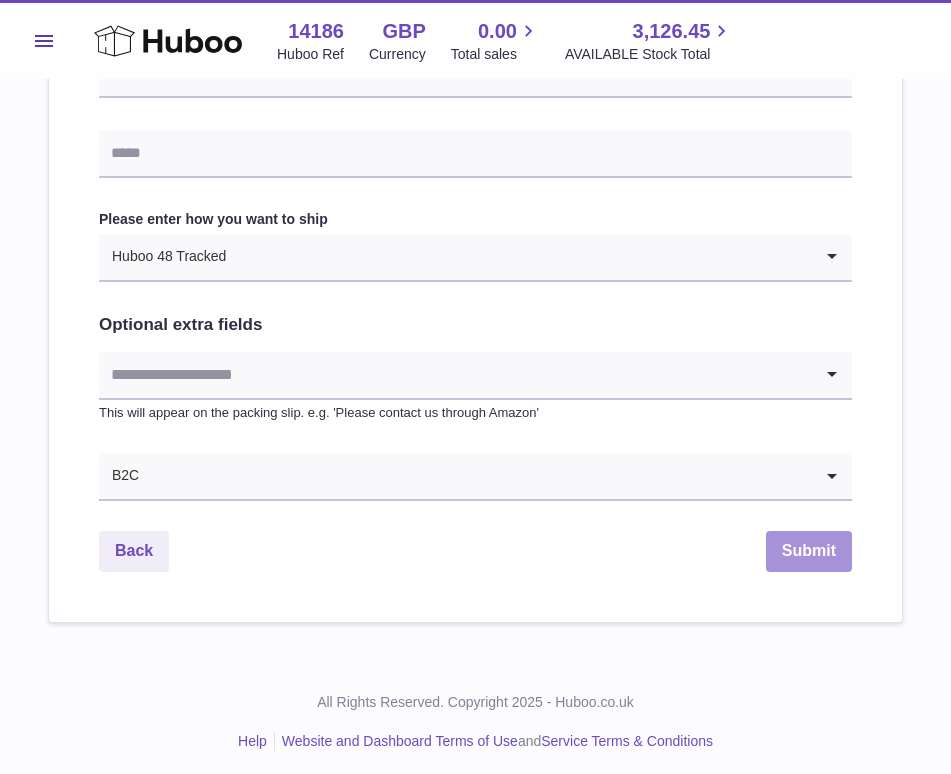 type on "**********" 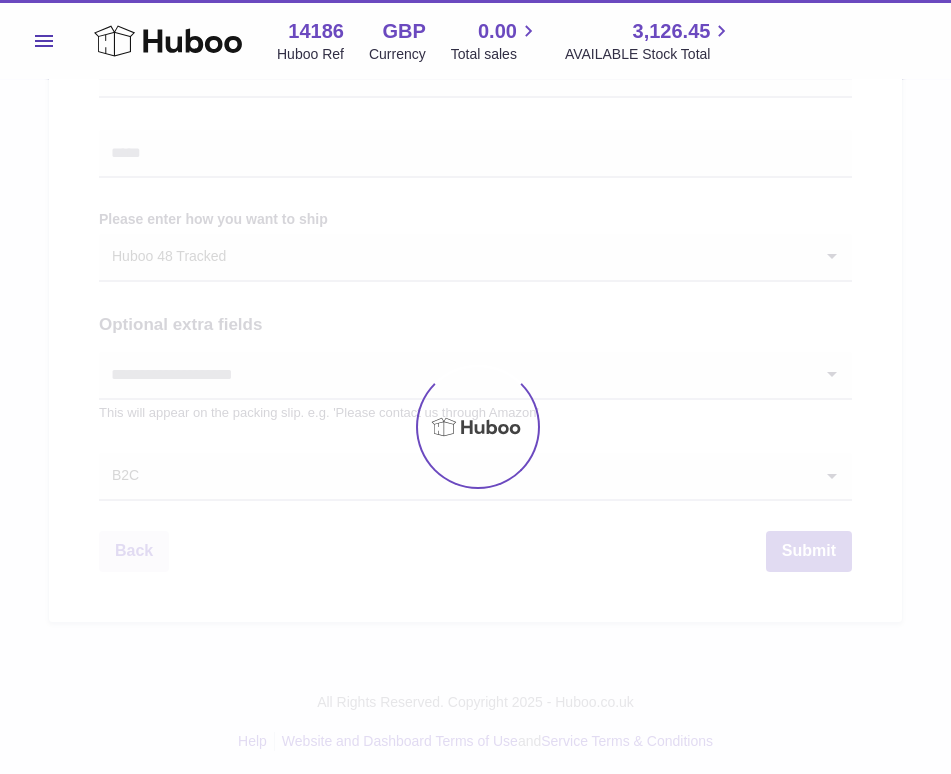 scroll, scrollTop: 0, scrollLeft: 0, axis: both 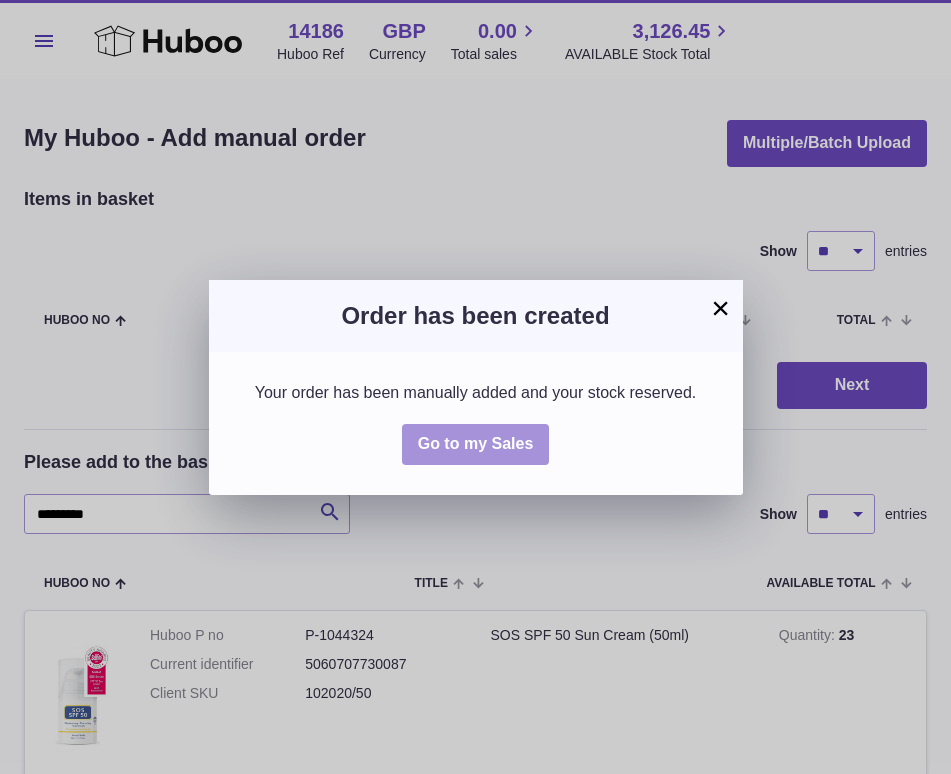 click on "Go to my Sales" at bounding box center (476, 443) 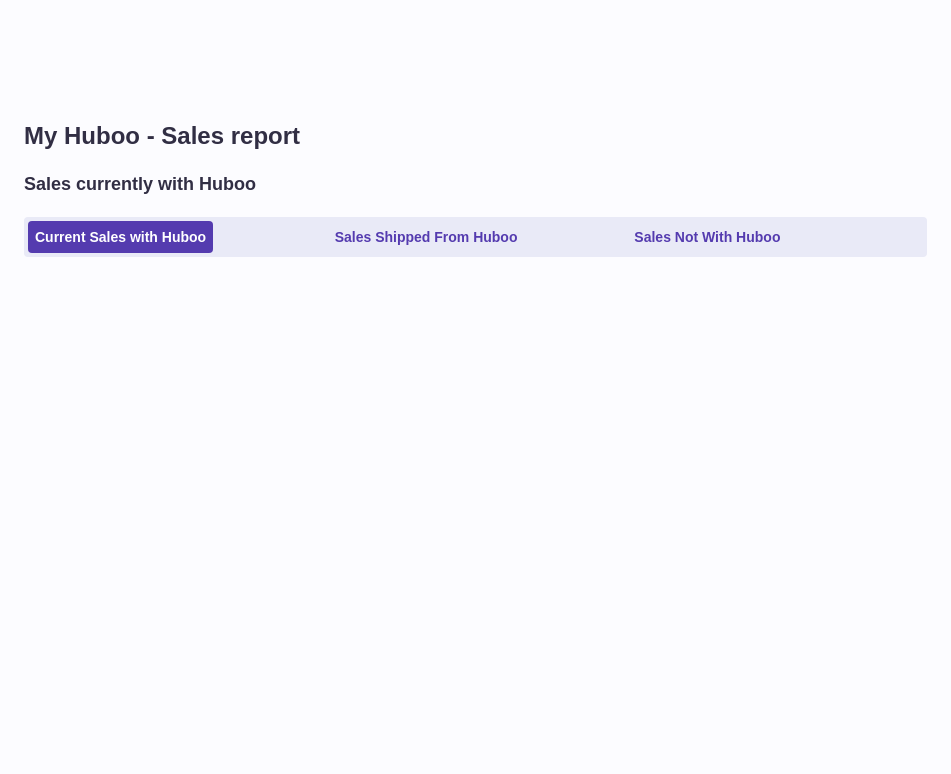 scroll, scrollTop: 0, scrollLeft: 0, axis: both 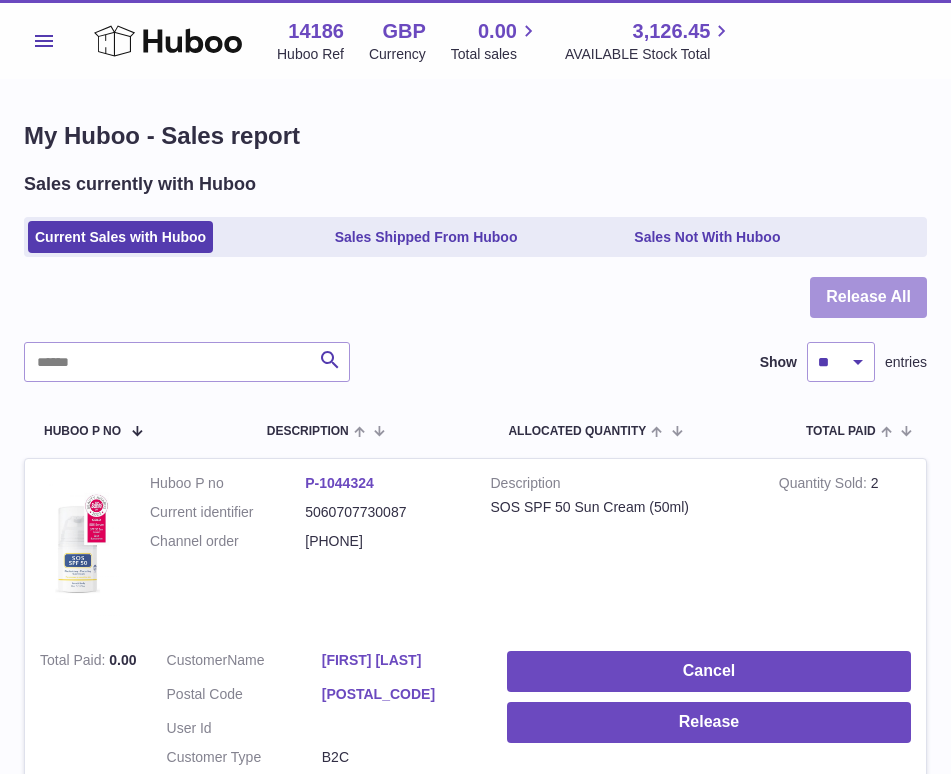 click on "Release All" at bounding box center [868, 297] 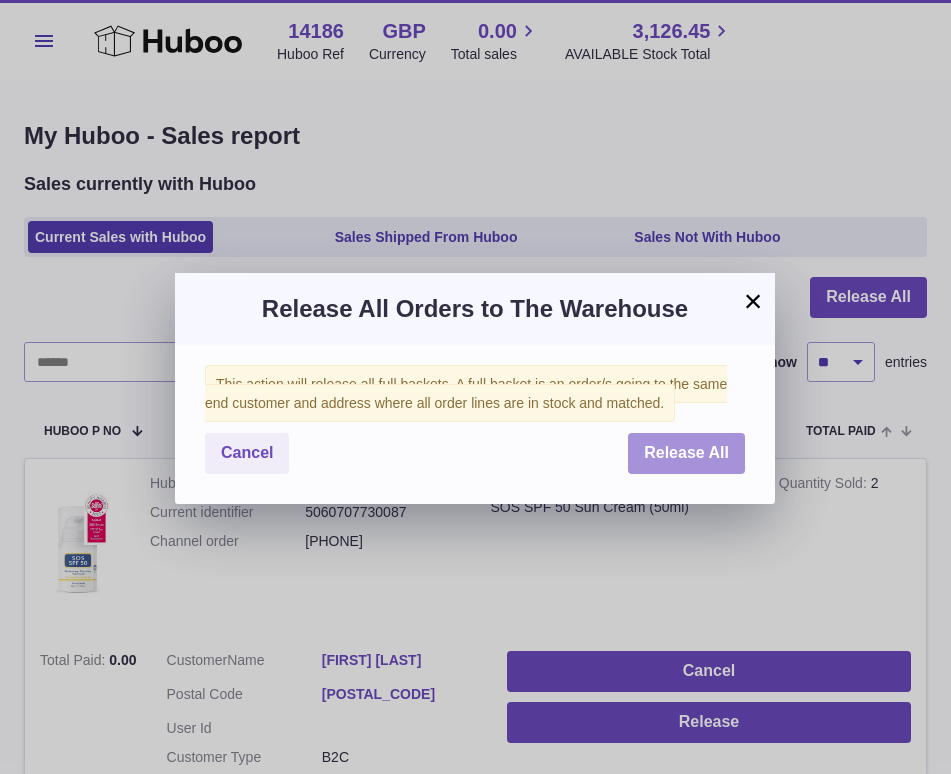 click on "Release All" at bounding box center (686, 452) 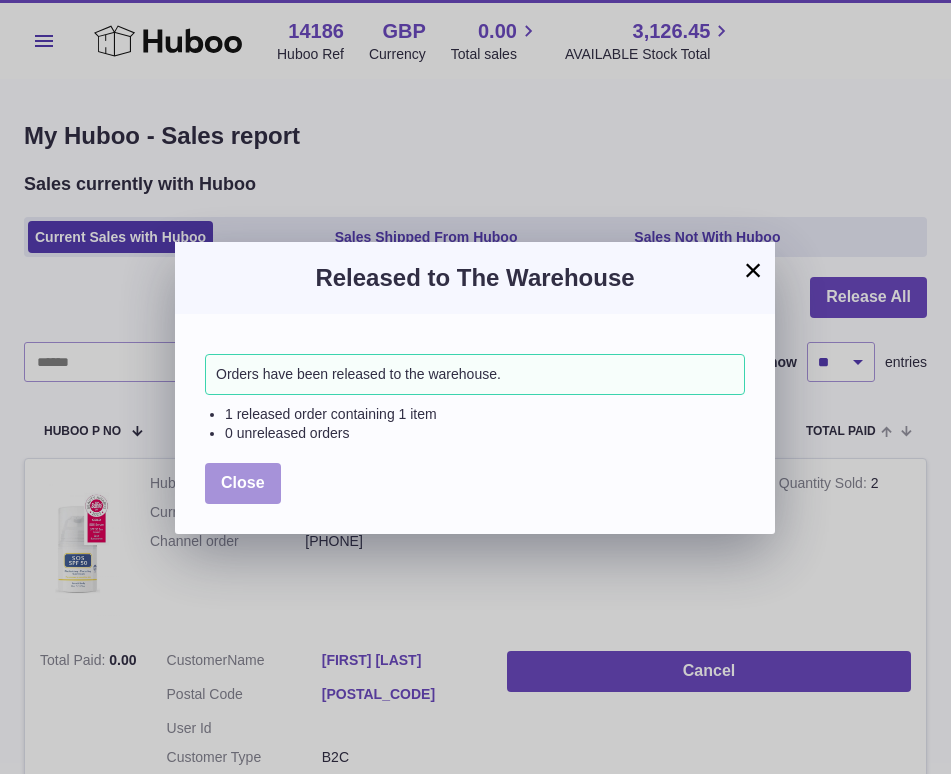 click on "Close" at bounding box center (243, 482) 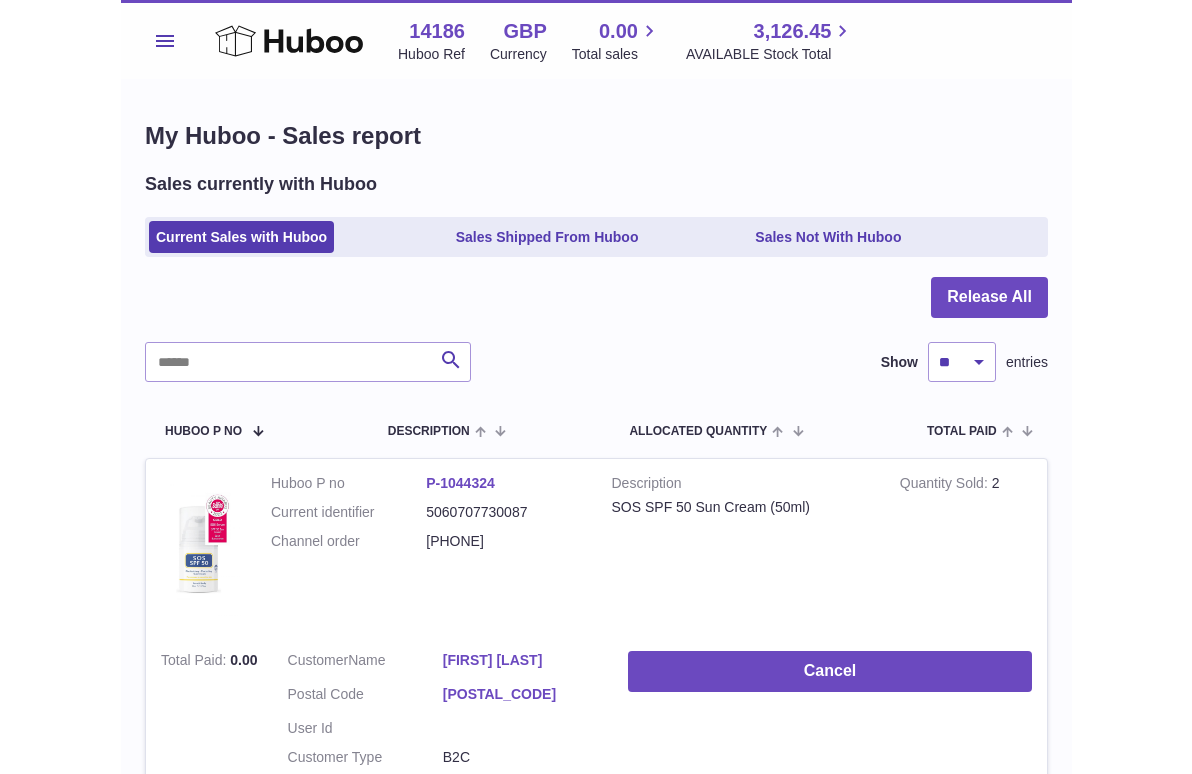 scroll, scrollTop: 0, scrollLeft: 0, axis: both 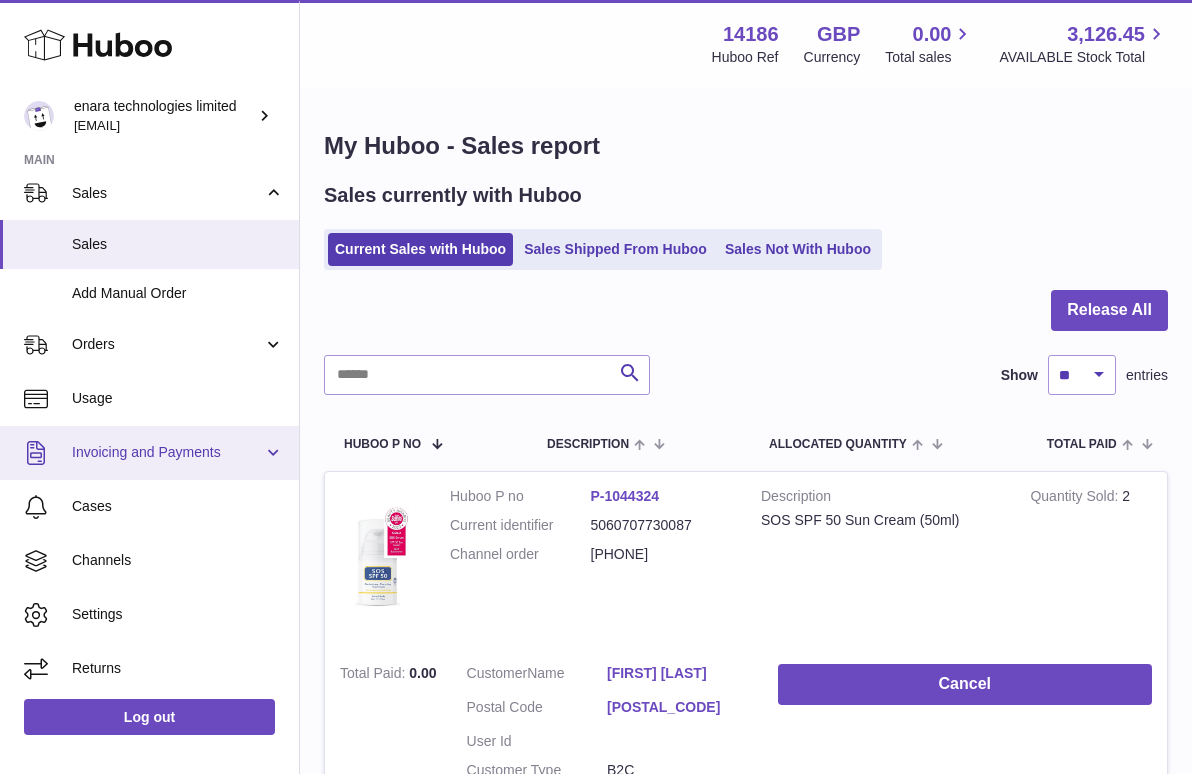 click on "Invoicing and Payments" at bounding box center [149, 453] 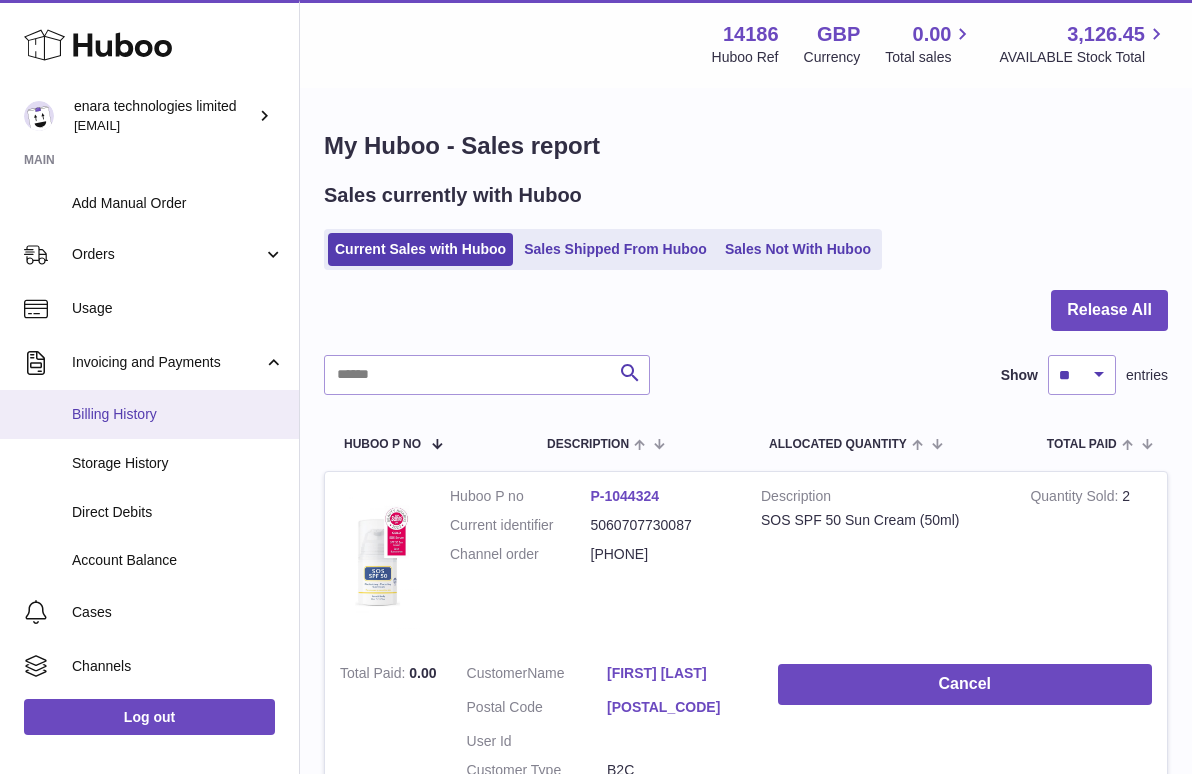 scroll, scrollTop: 267, scrollLeft: 0, axis: vertical 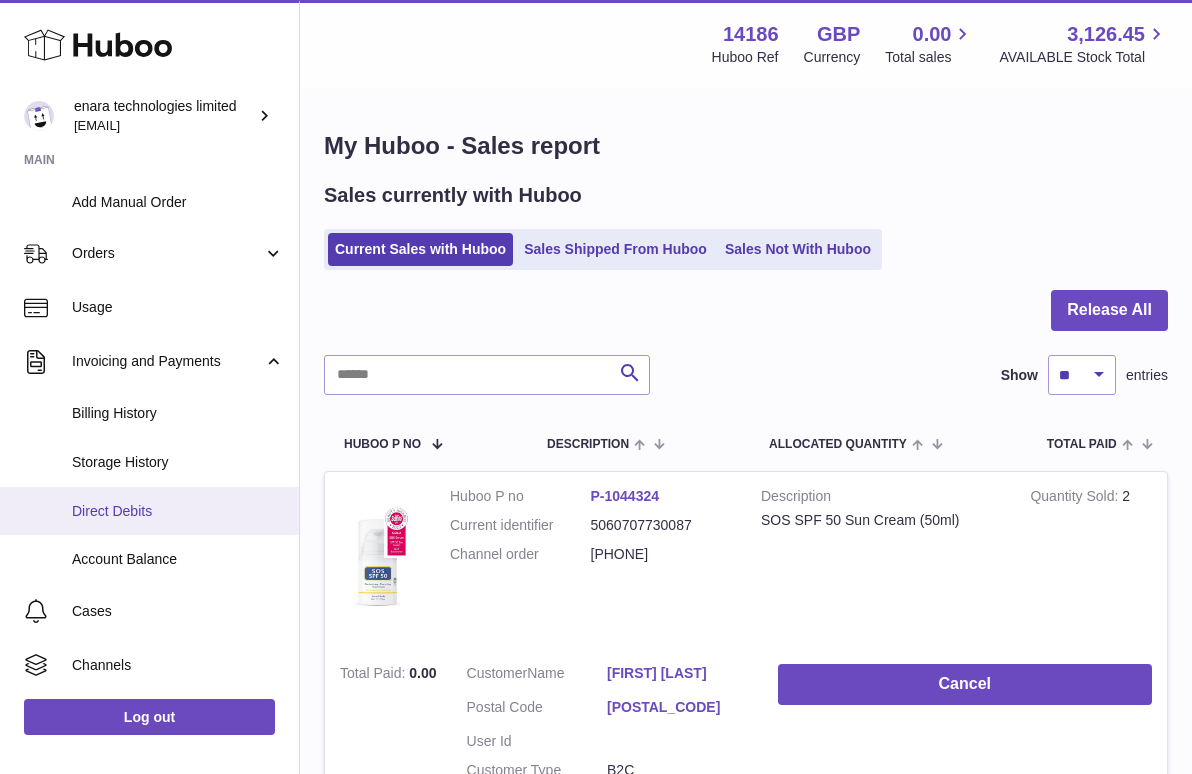 click on "Direct Debits" at bounding box center (178, 511) 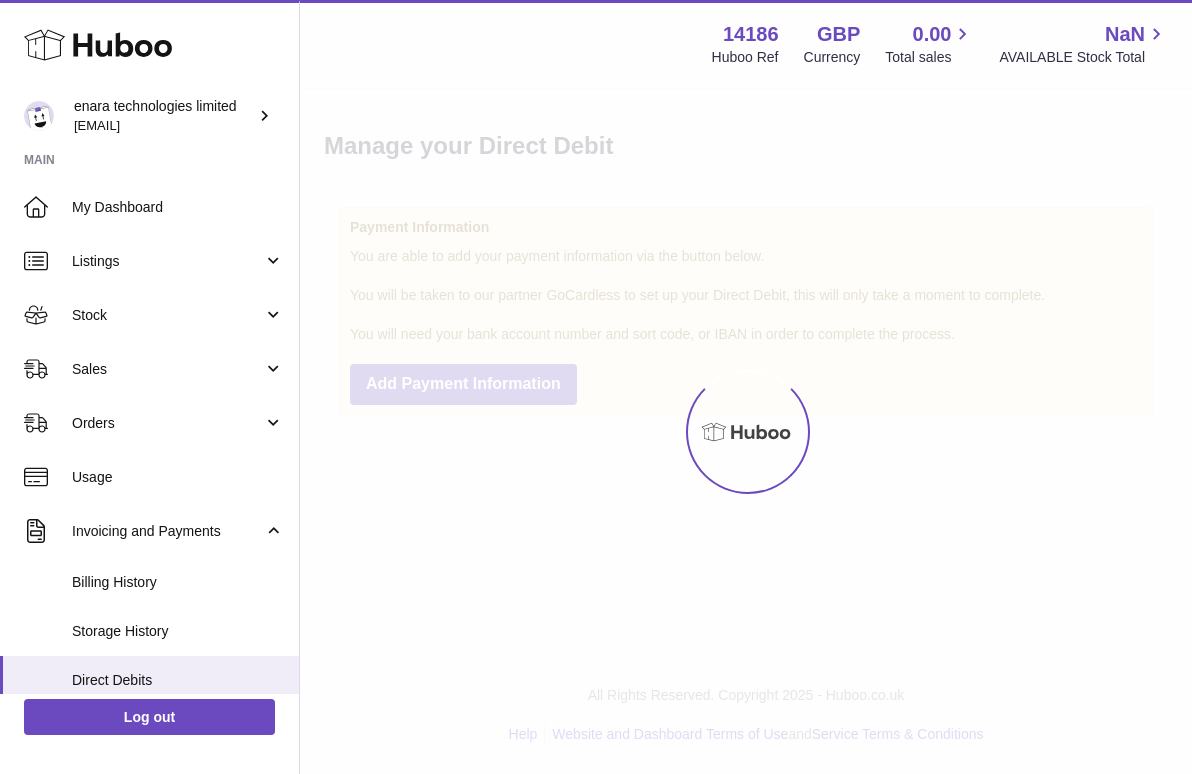 scroll, scrollTop: 0, scrollLeft: 0, axis: both 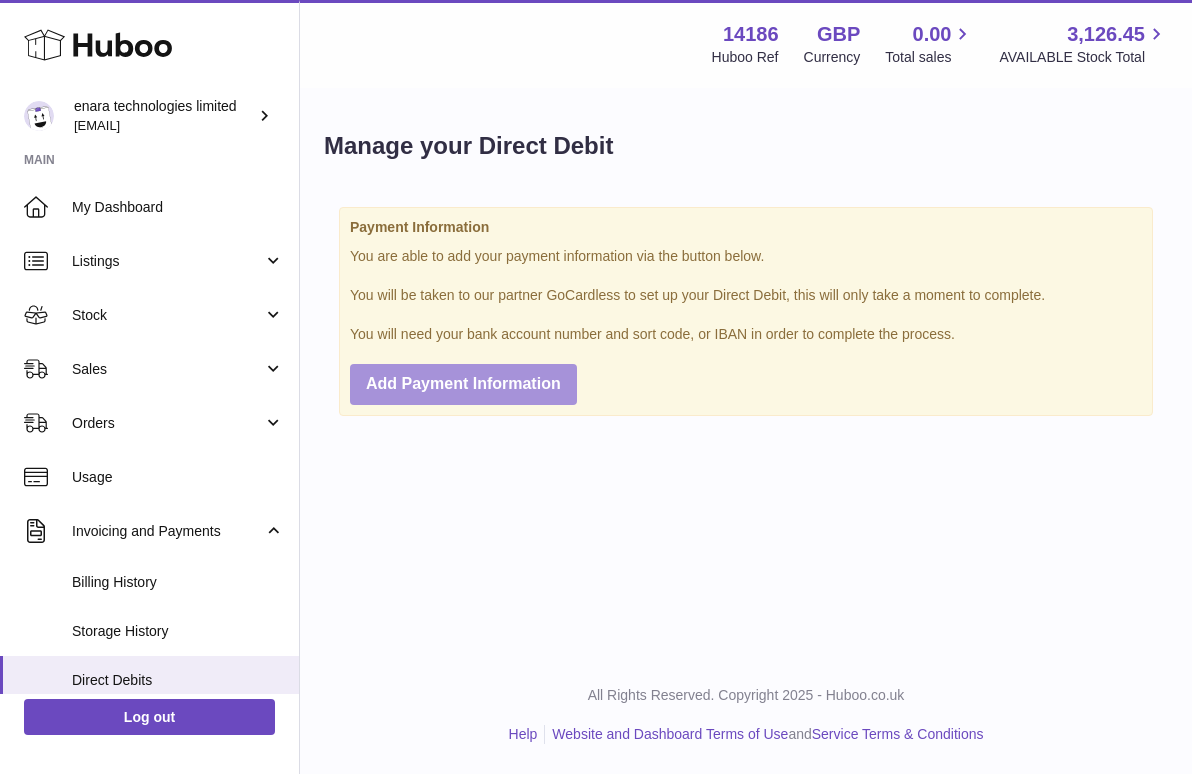 click on "Add Payment Information" at bounding box center [463, 383] 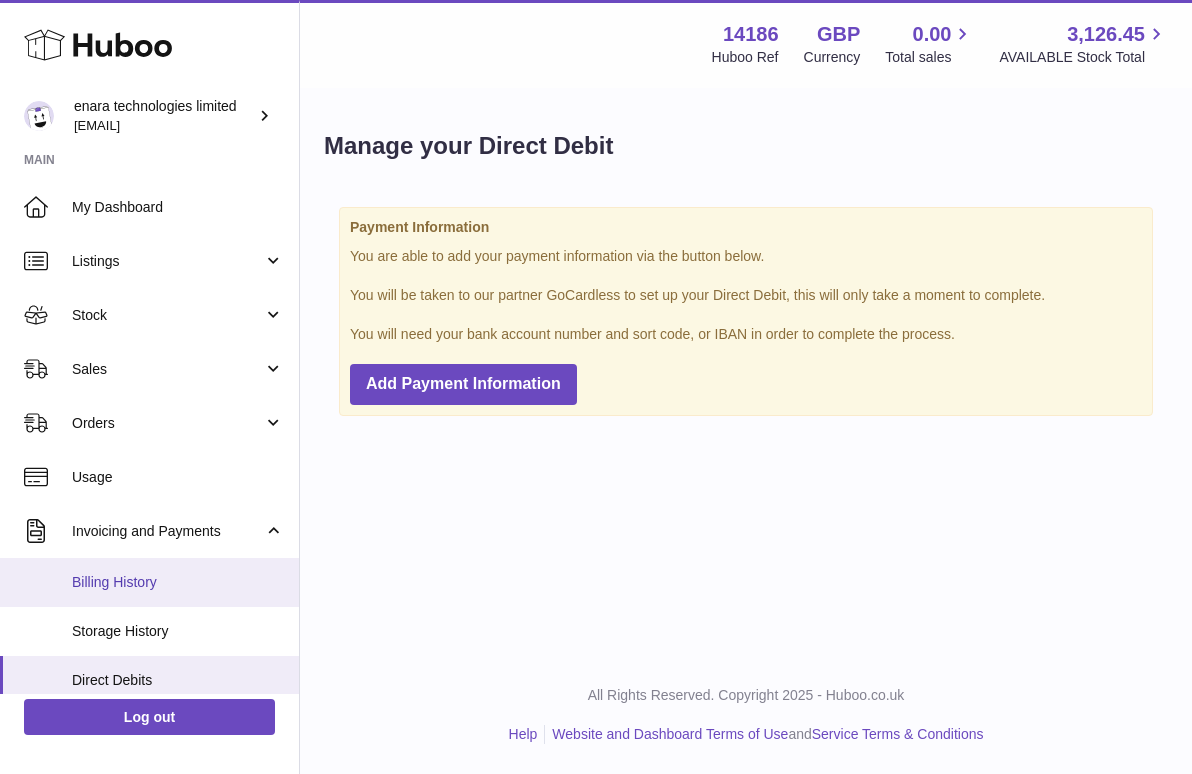 click on "Billing History" at bounding box center [178, 582] 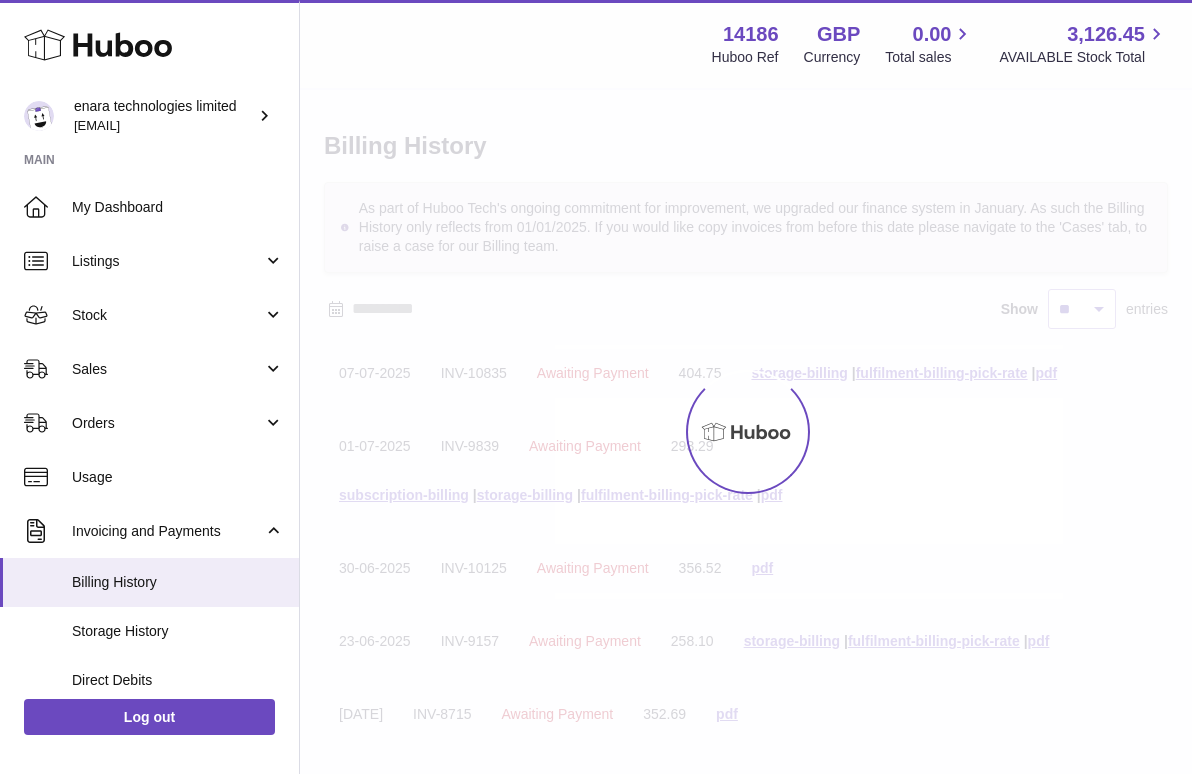 scroll, scrollTop: 0, scrollLeft: 0, axis: both 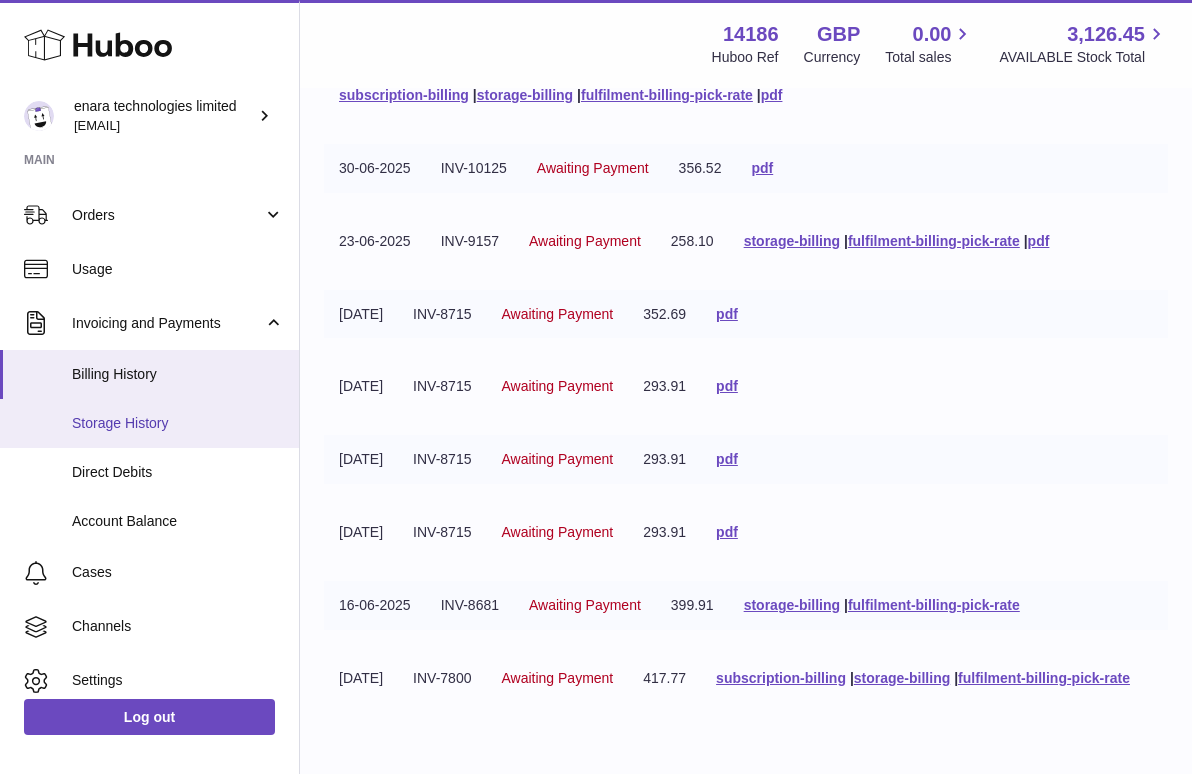 click on "Storage History" at bounding box center [178, 423] 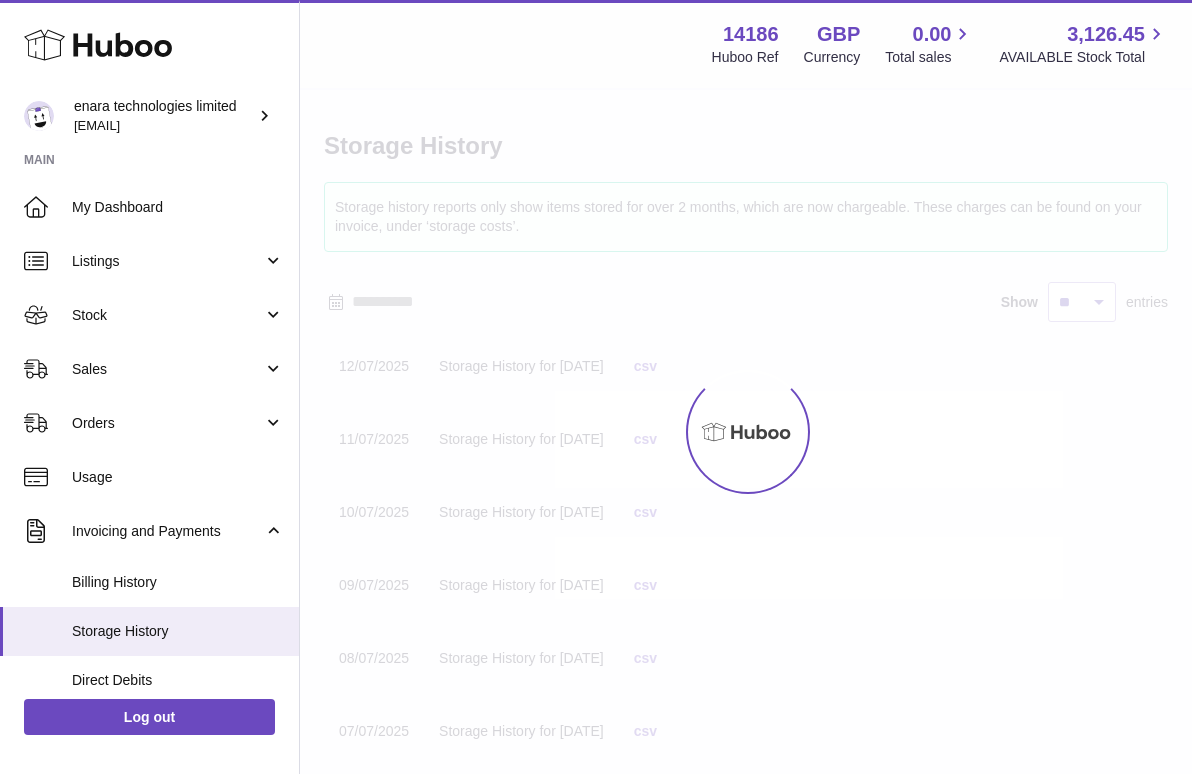 scroll, scrollTop: 0, scrollLeft: 0, axis: both 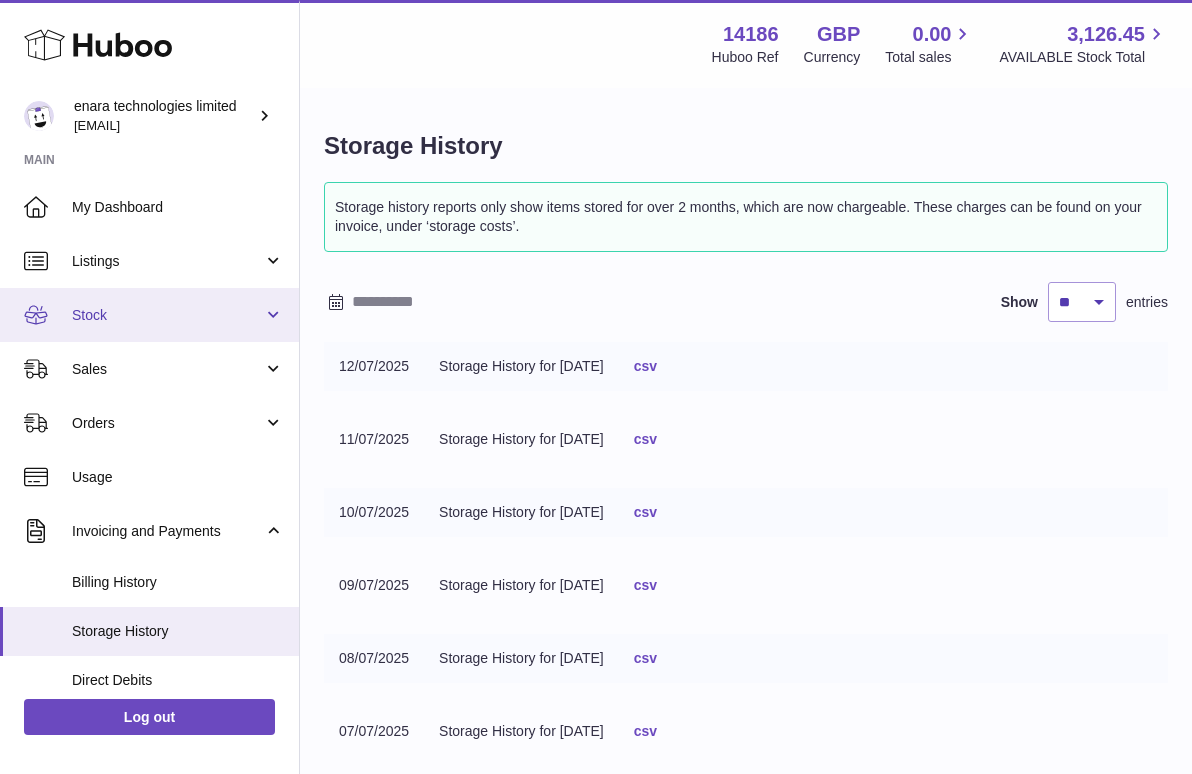 click on "Stock" at bounding box center [167, 315] 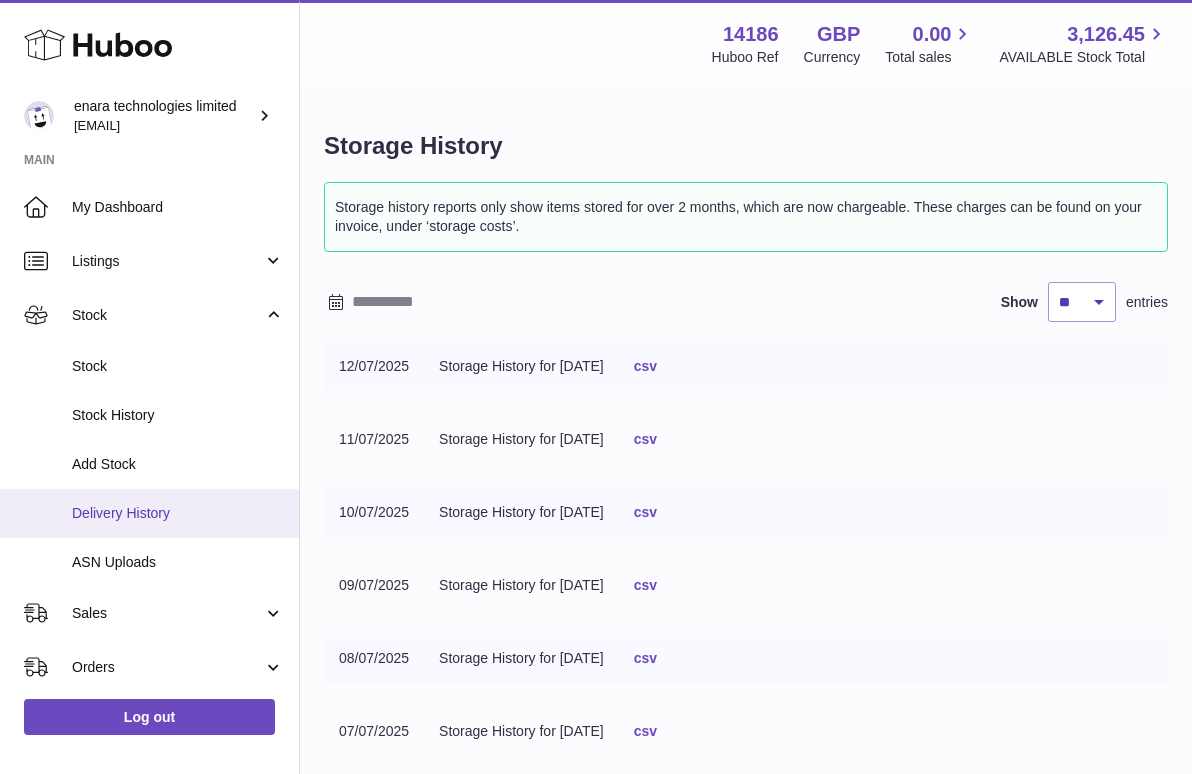 click on "Delivery History" at bounding box center [178, 513] 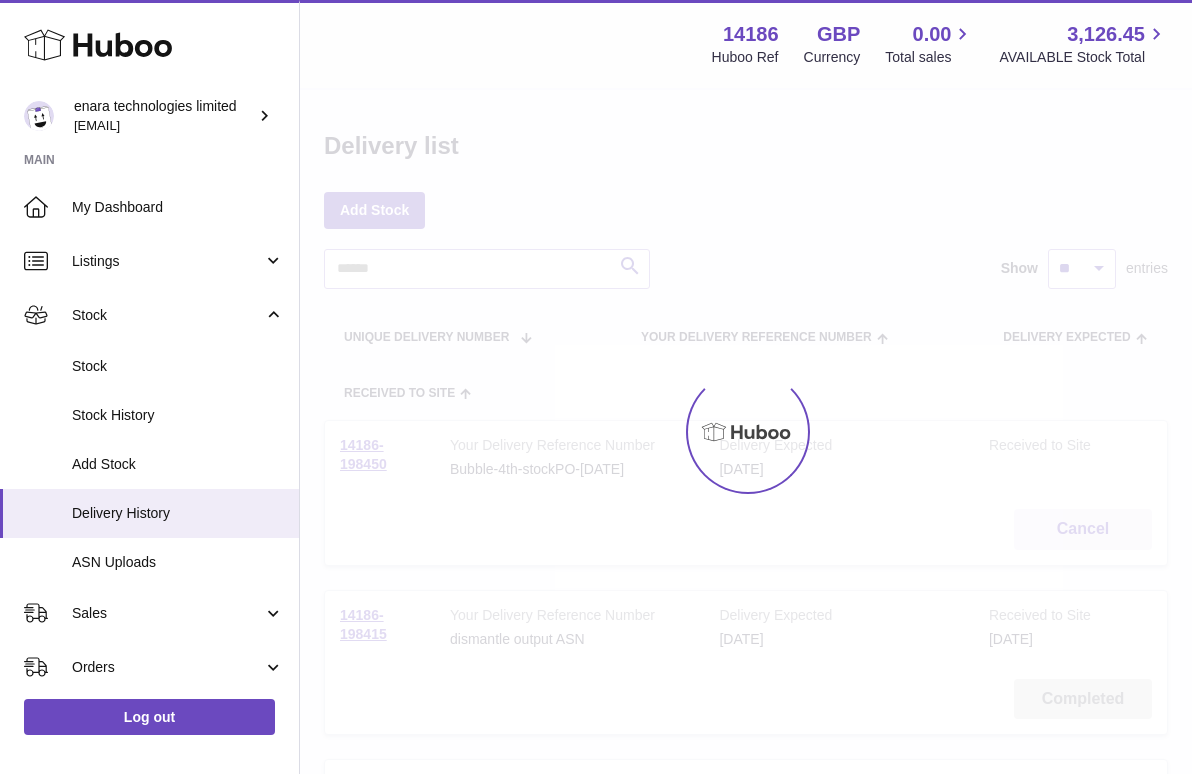 scroll, scrollTop: 0, scrollLeft: 0, axis: both 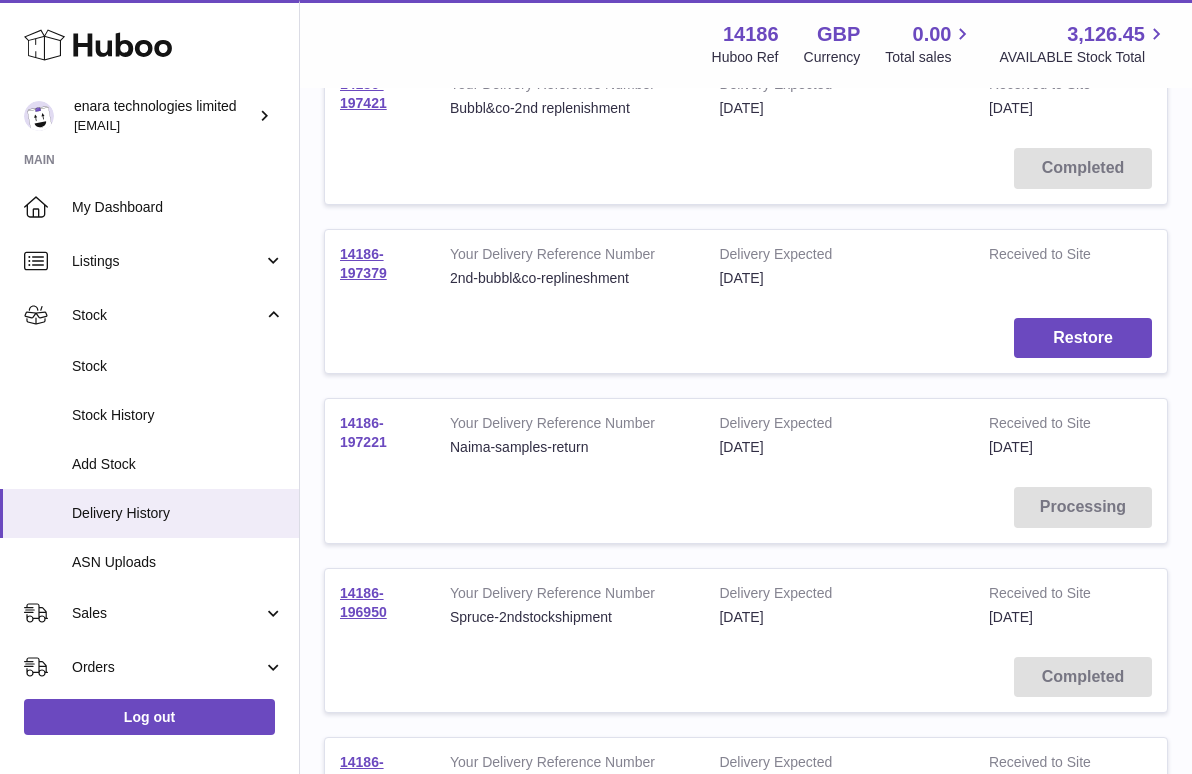 click on "14186-197221" at bounding box center [363, 432] 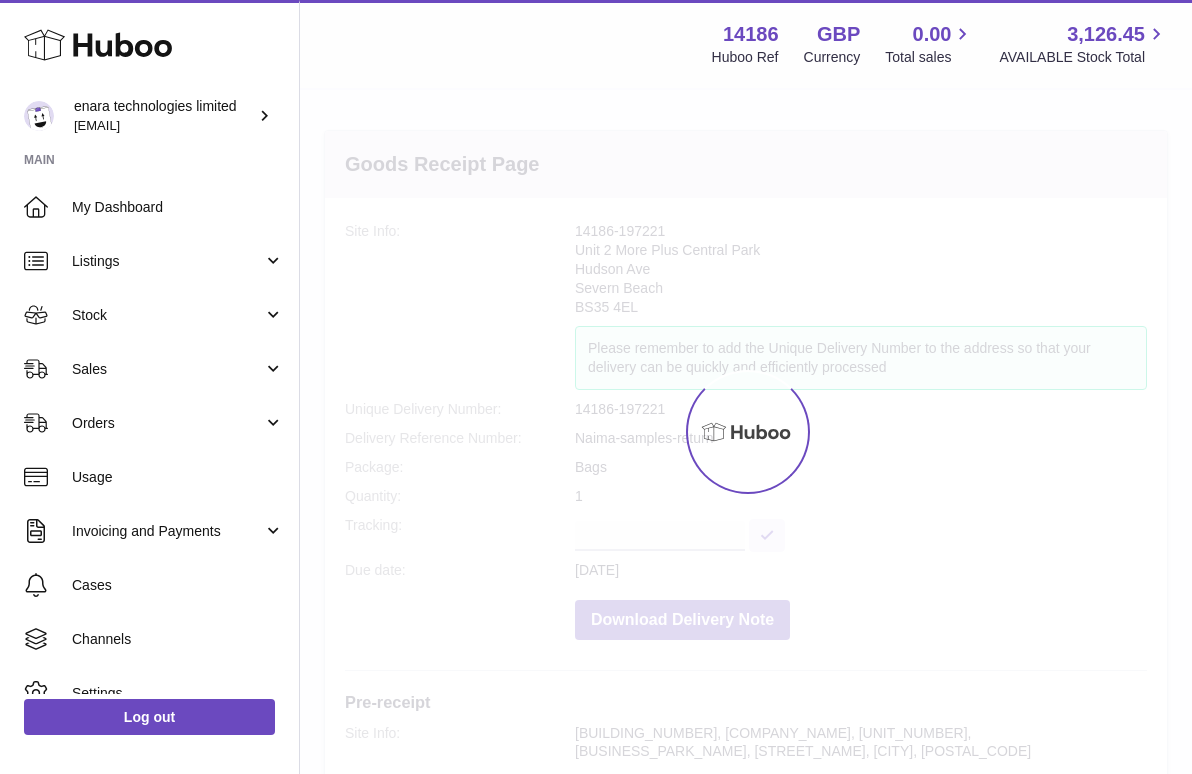 scroll, scrollTop: 0, scrollLeft: 0, axis: both 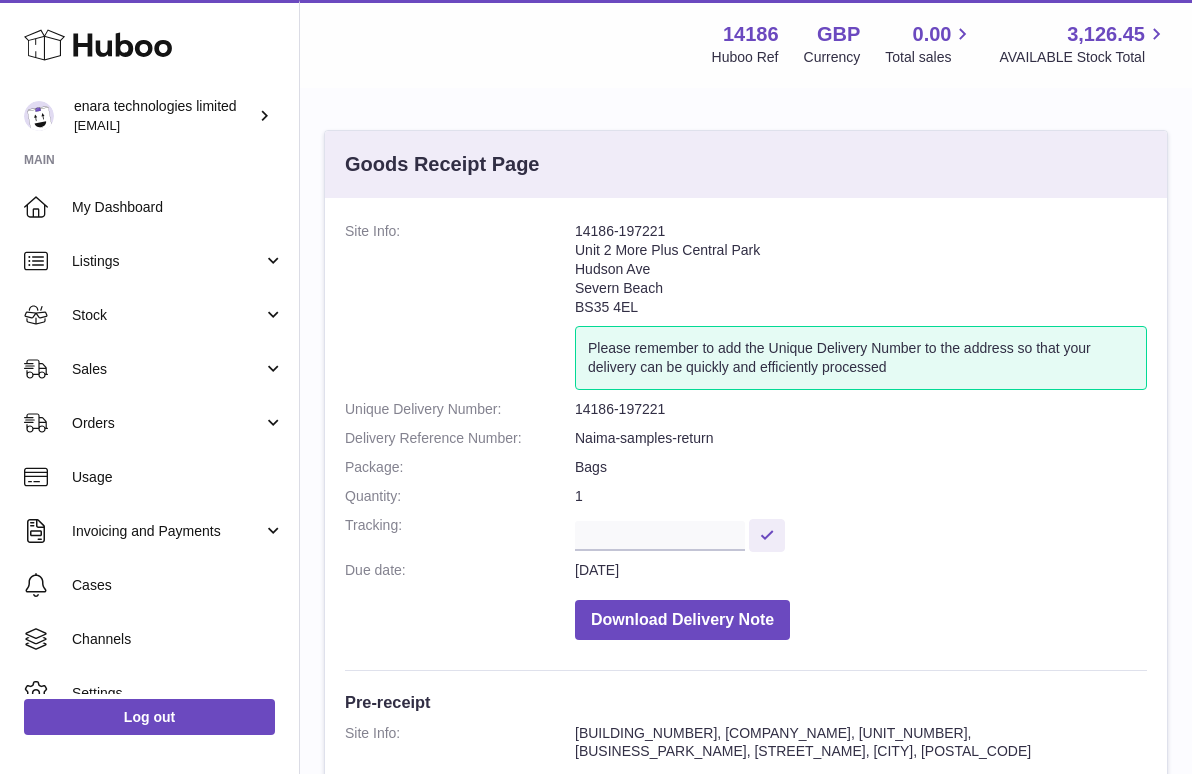 drag, startPoint x: 665, startPoint y: 229, endPoint x: 579, endPoint y: 221, distance: 86.37129 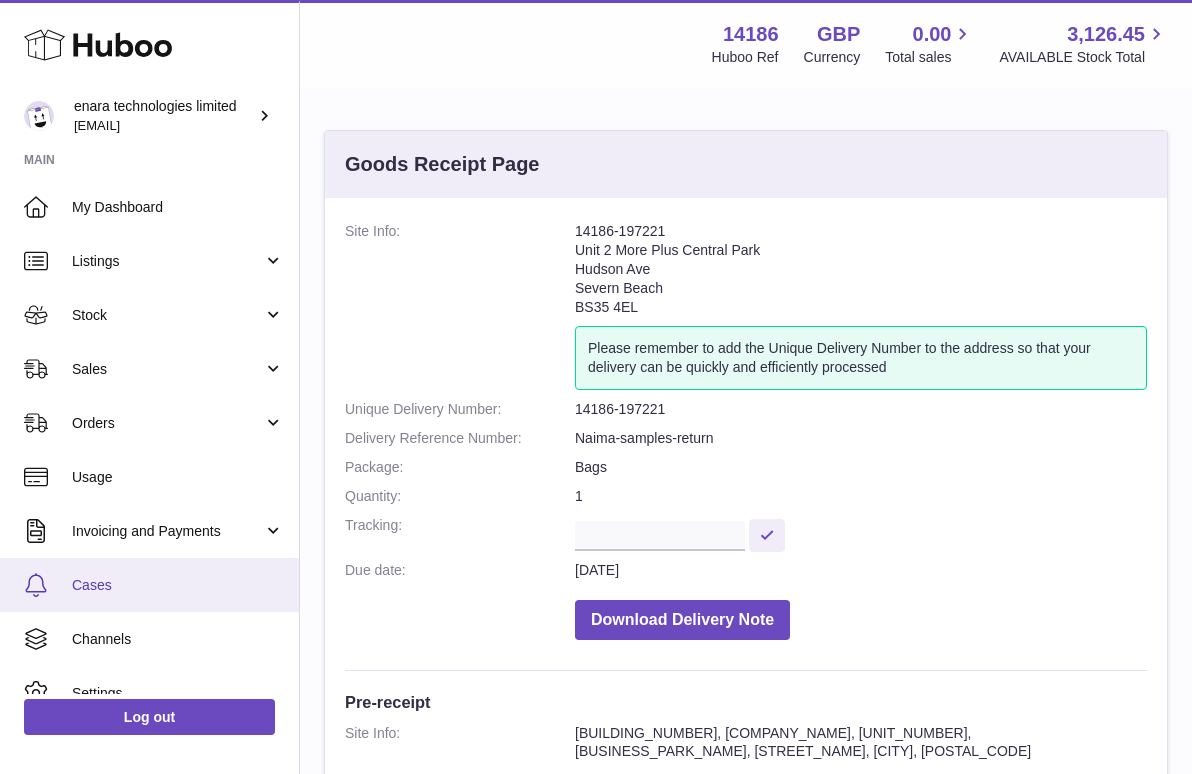click on "Cases" at bounding box center [178, 585] 